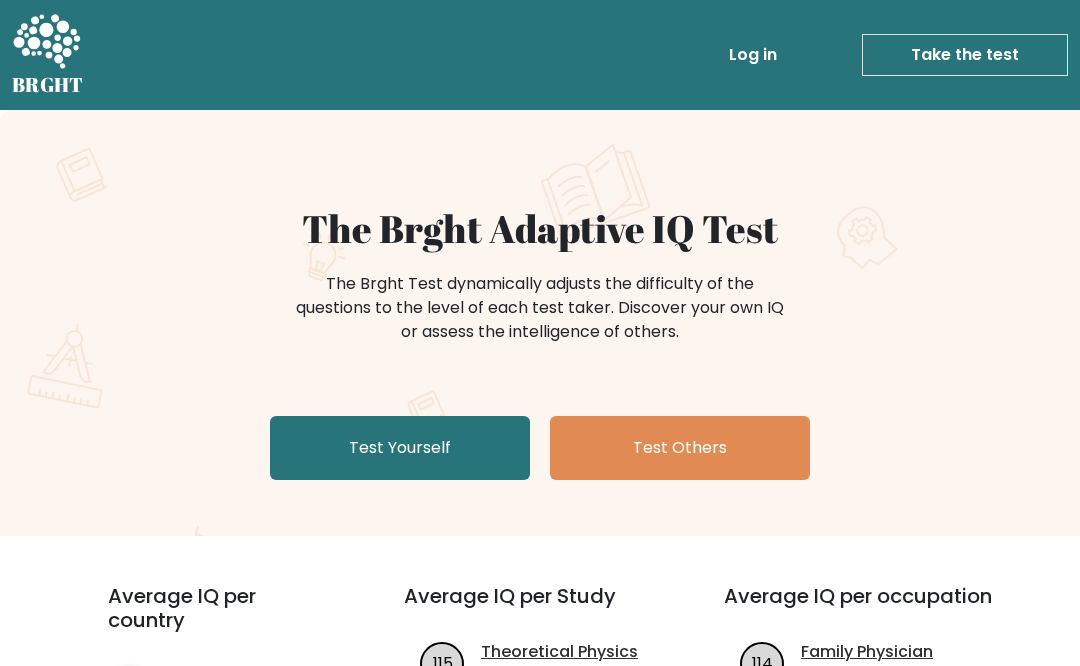 scroll, scrollTop: 0, scrollLeft: 0, axis: both 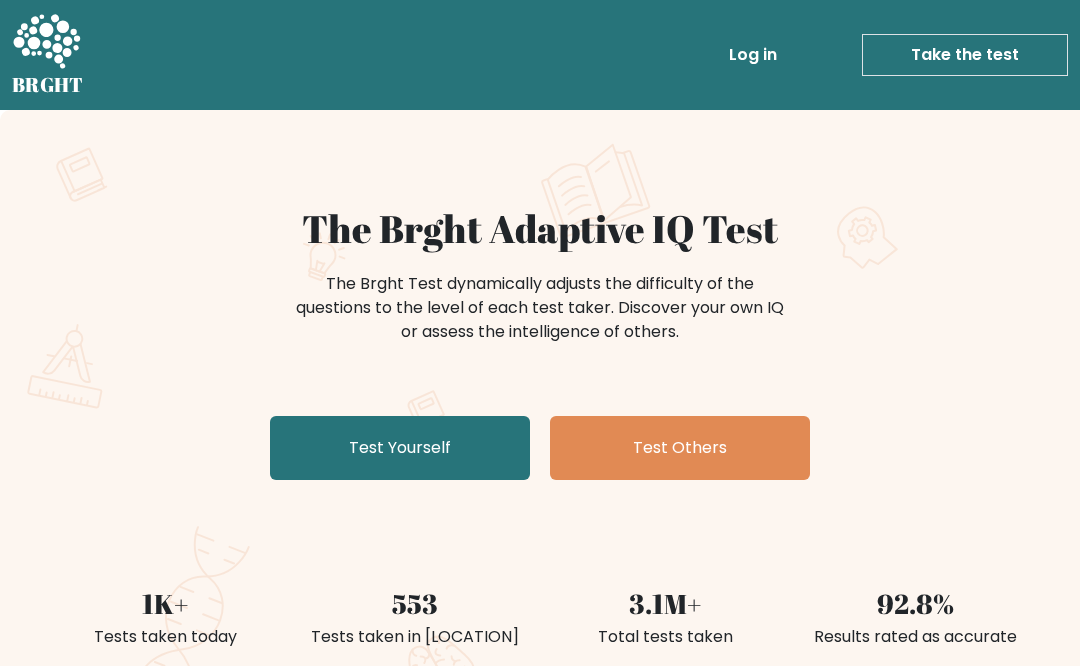click on "Test Yourself" at bounding box center [400, 448] 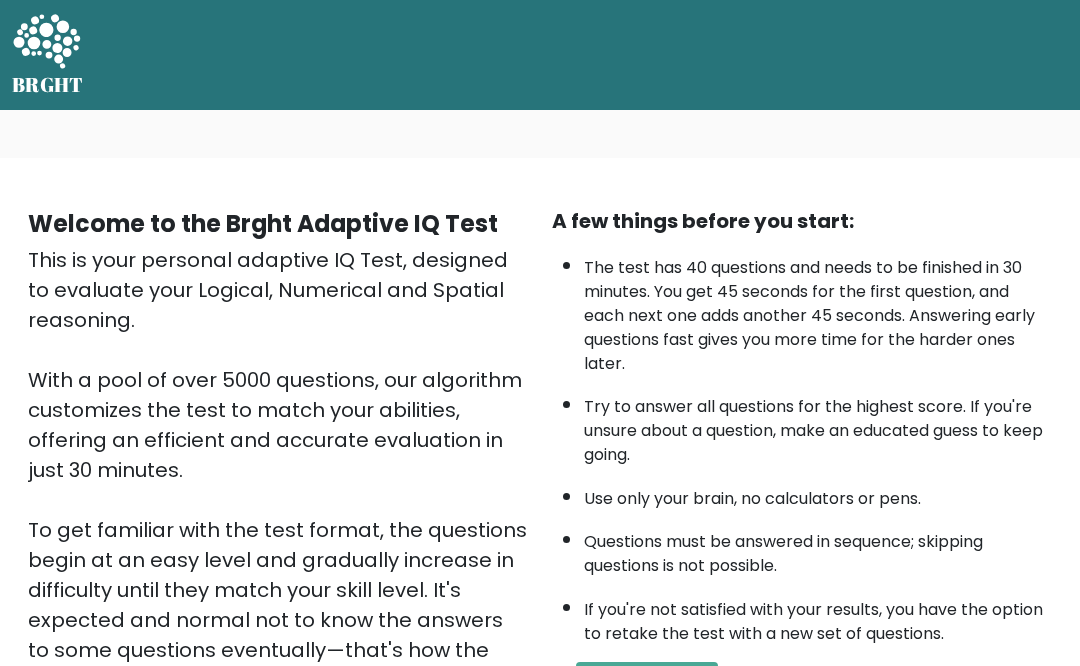 scroll, scrollTop: 0, scrollLeft: 0, axis: both 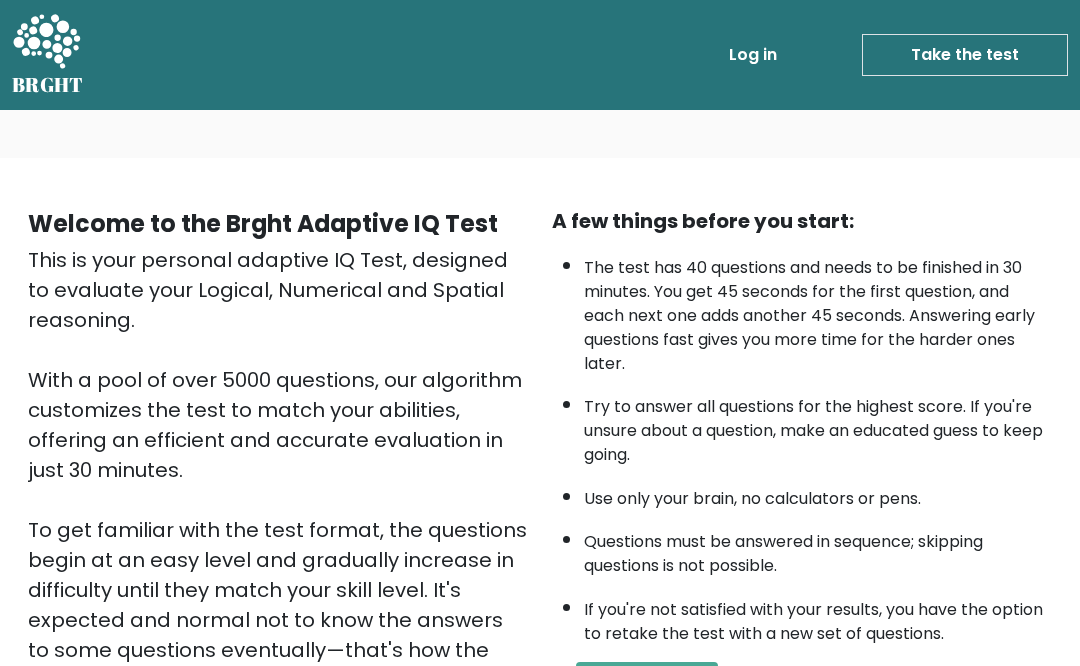 click on "Take the test" at bounding box center [965, 55] 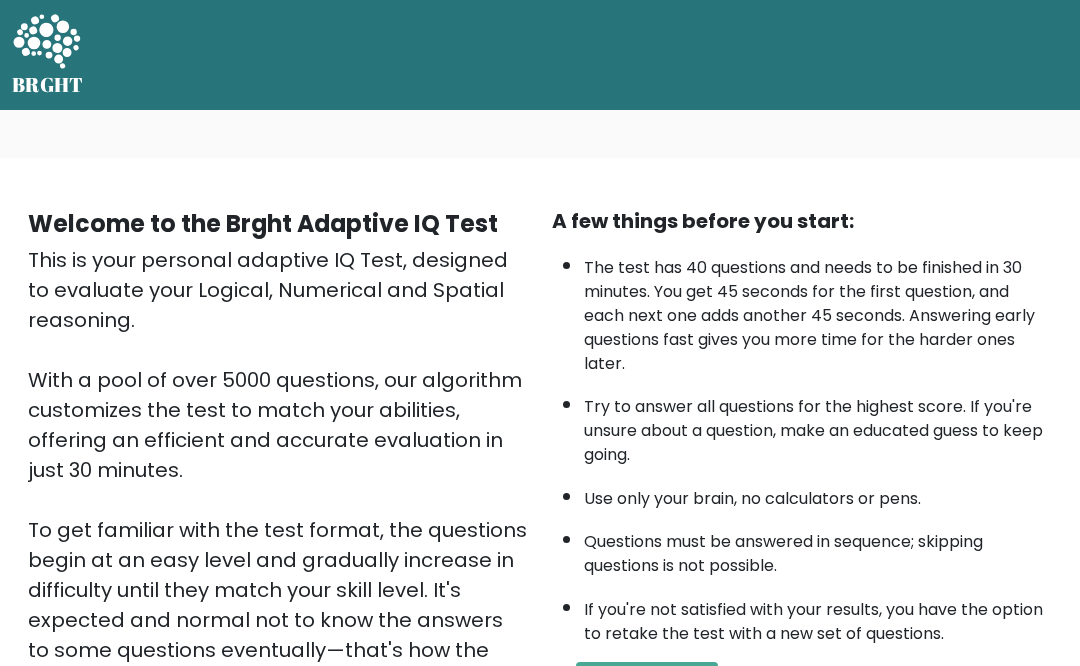 scroll, scrollTop: 0, scrollLeft: 0, axis: both 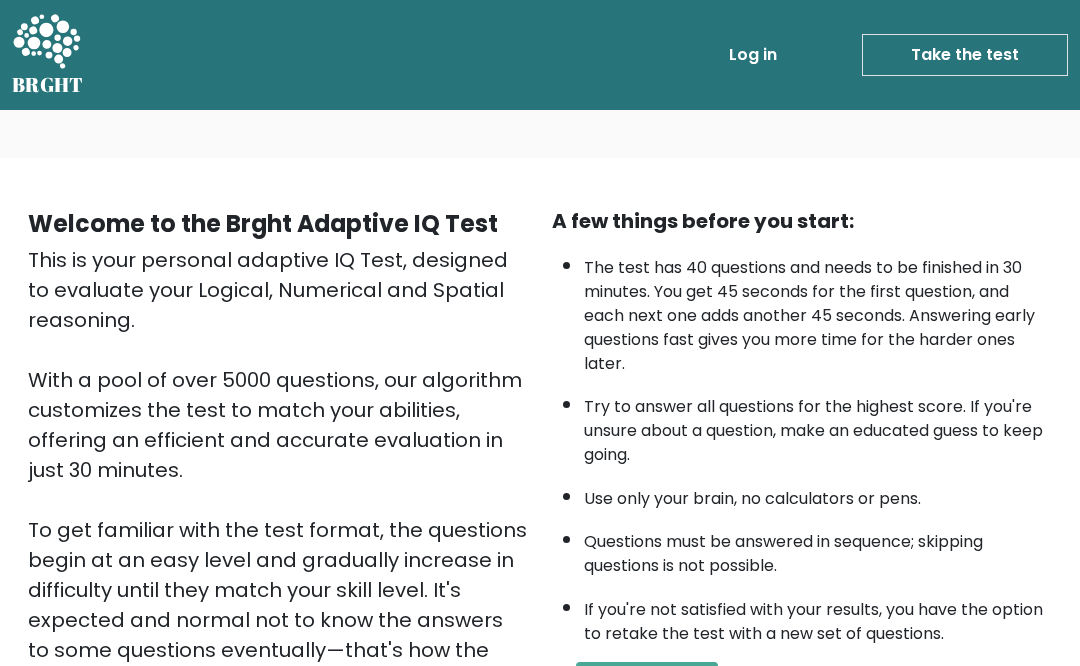 click on "Take the test" at bounding box center [965, 55] 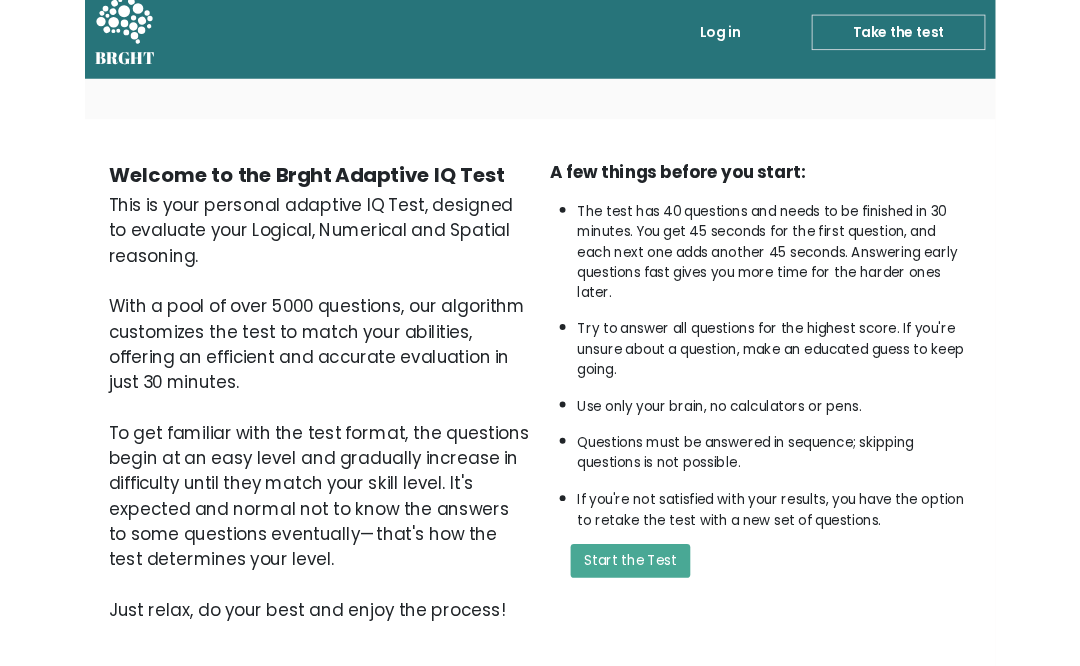 scroll, scrollTop: 339, scrollLeft: 0, axis: vertical 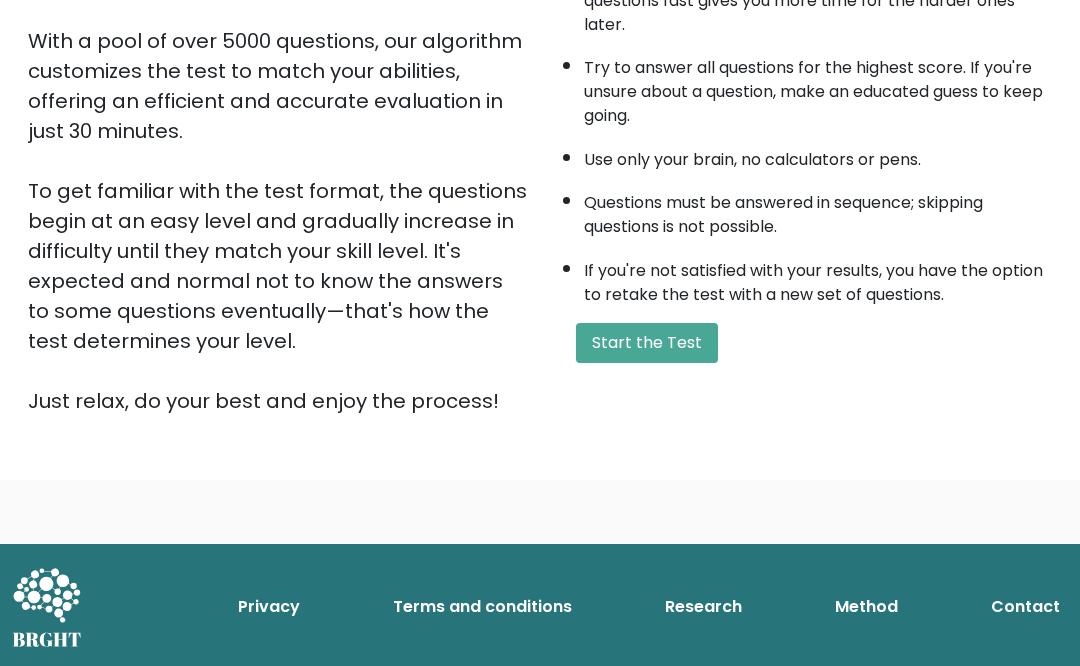 click on "Start the Test" at bounding box center [647, 343] 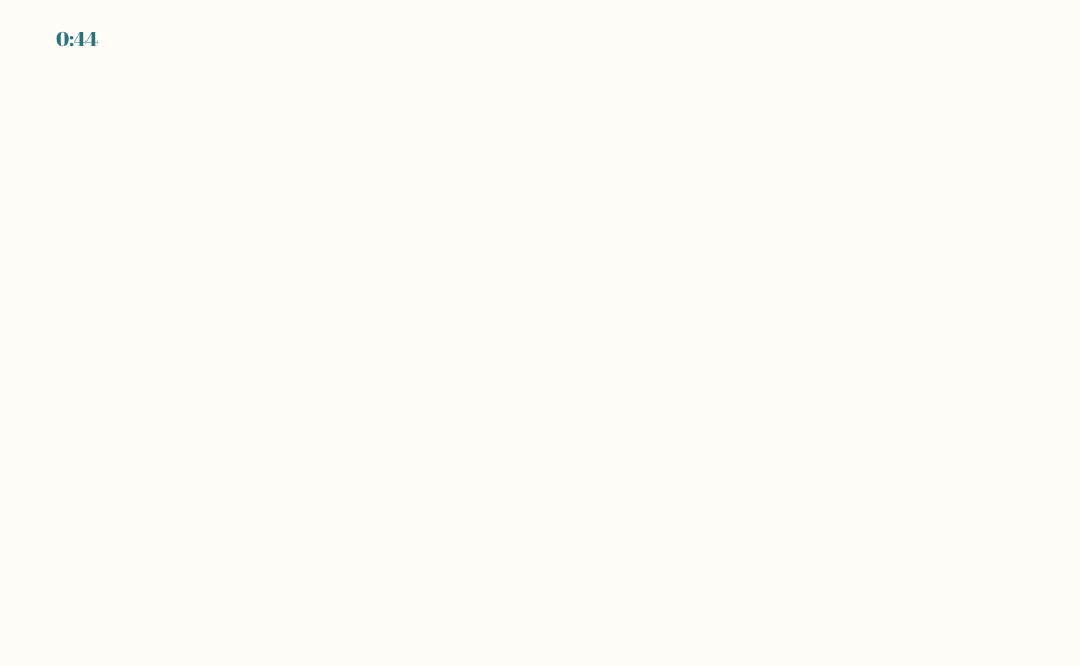 scroll, scrollTop: 0, scrollLeft: 0, axis: both 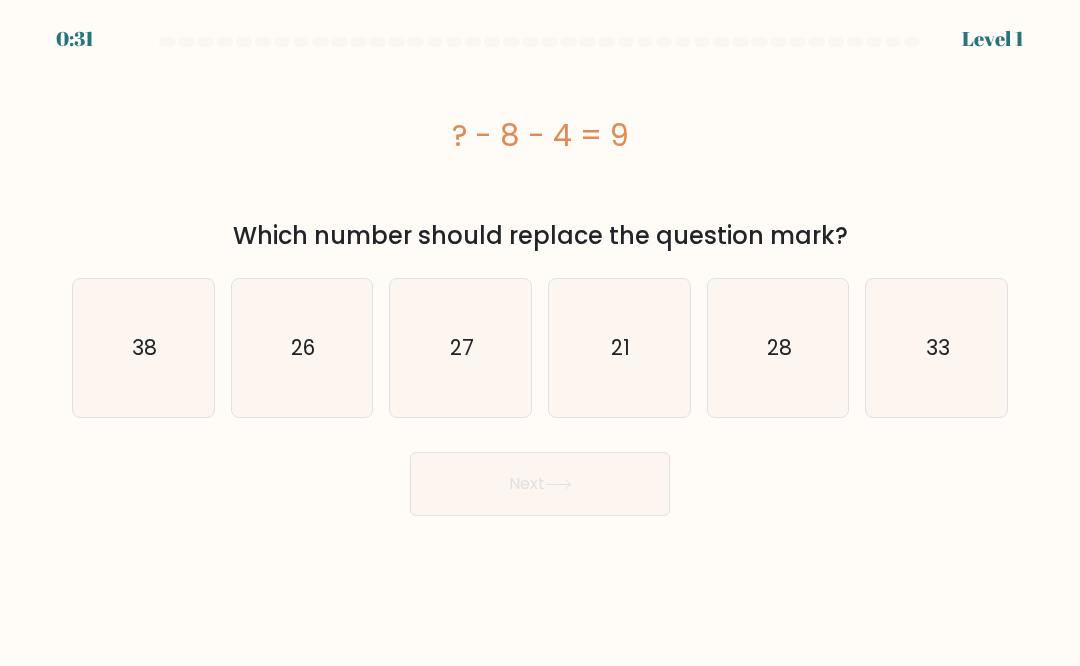 click on "21" 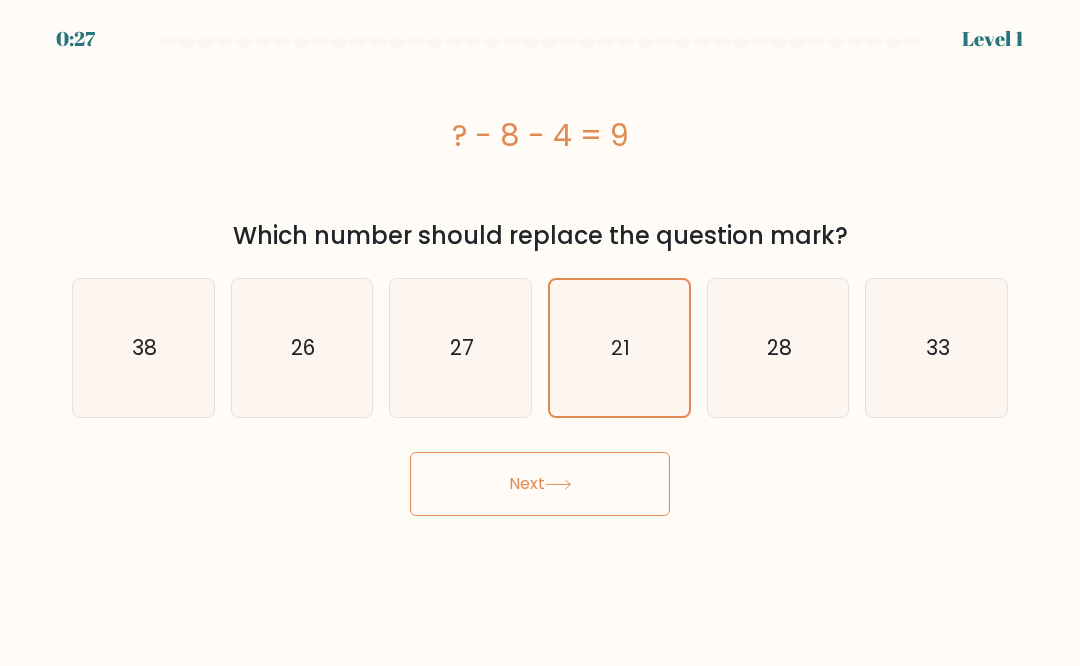 click on "Next" at bounding box center [540, 484] 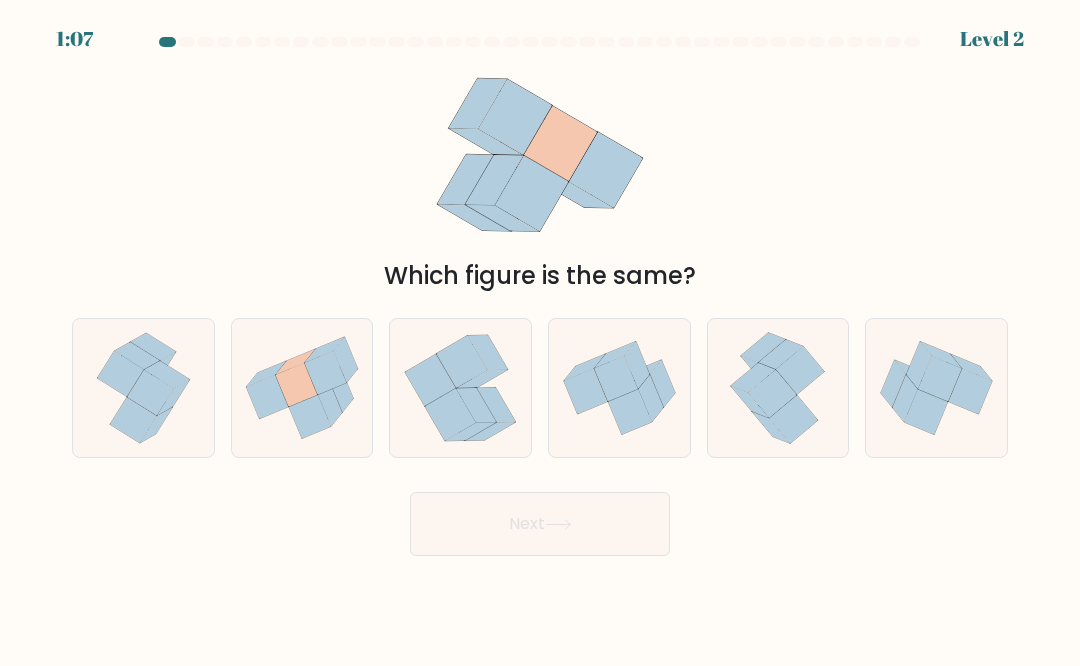 click 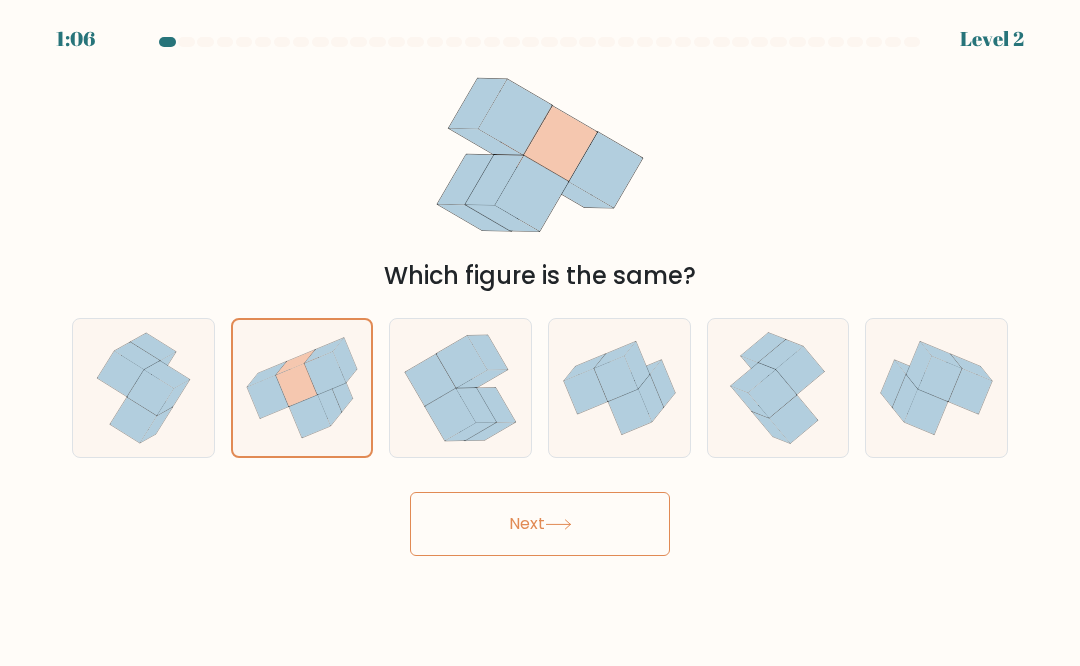 click on "Next" at bounding box center (540, 524) 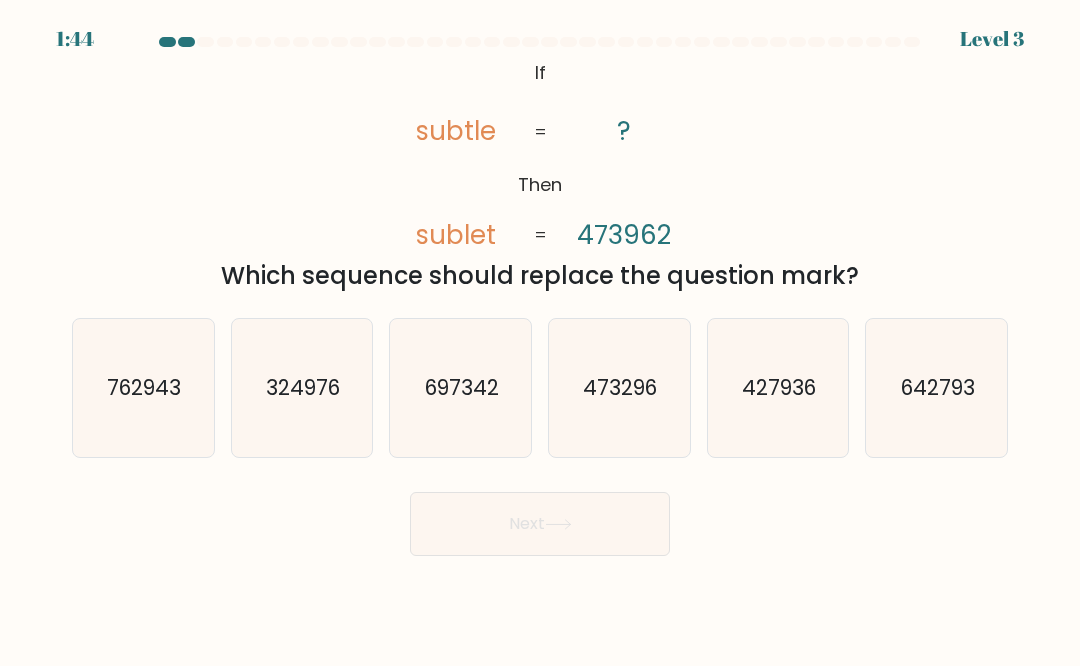click on "473296" 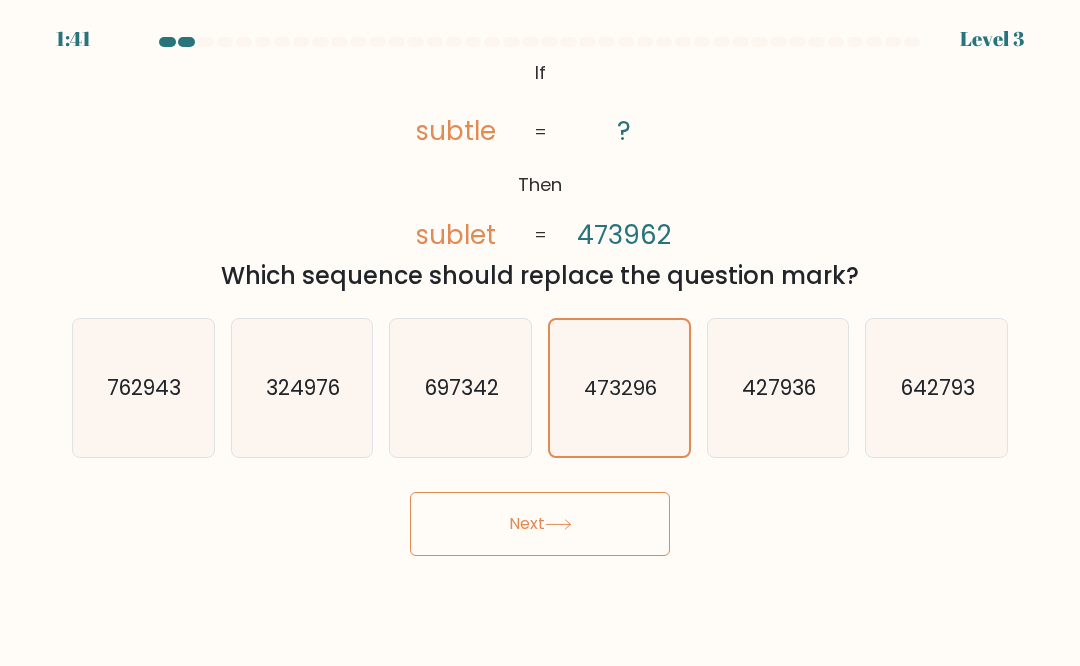 click on "Next" at bounding box center (540, 524) 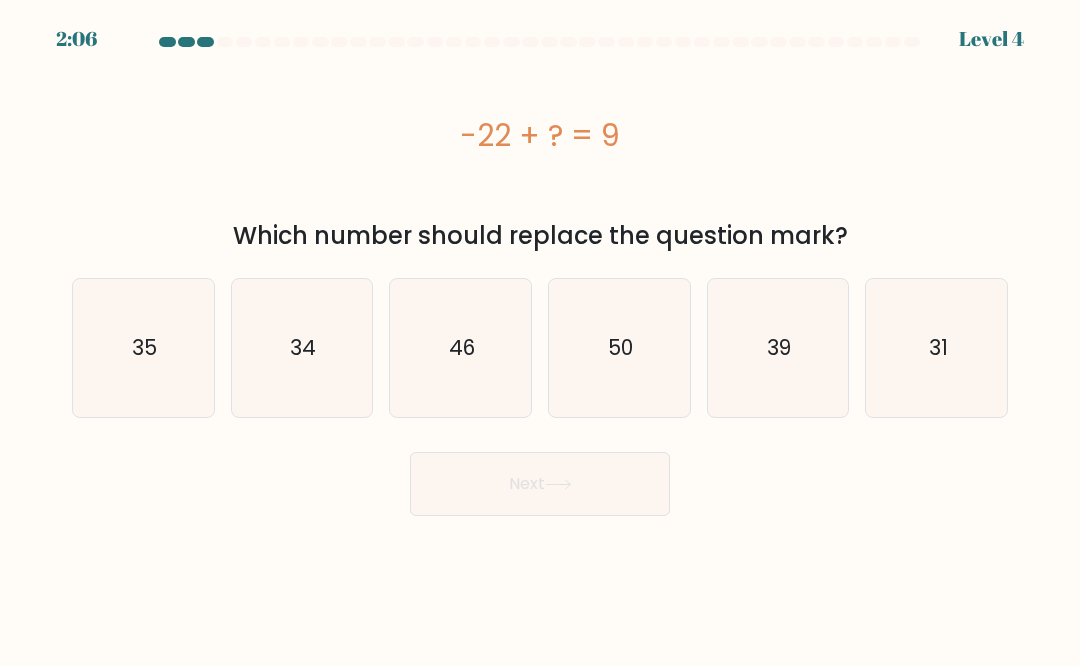 click on "31" 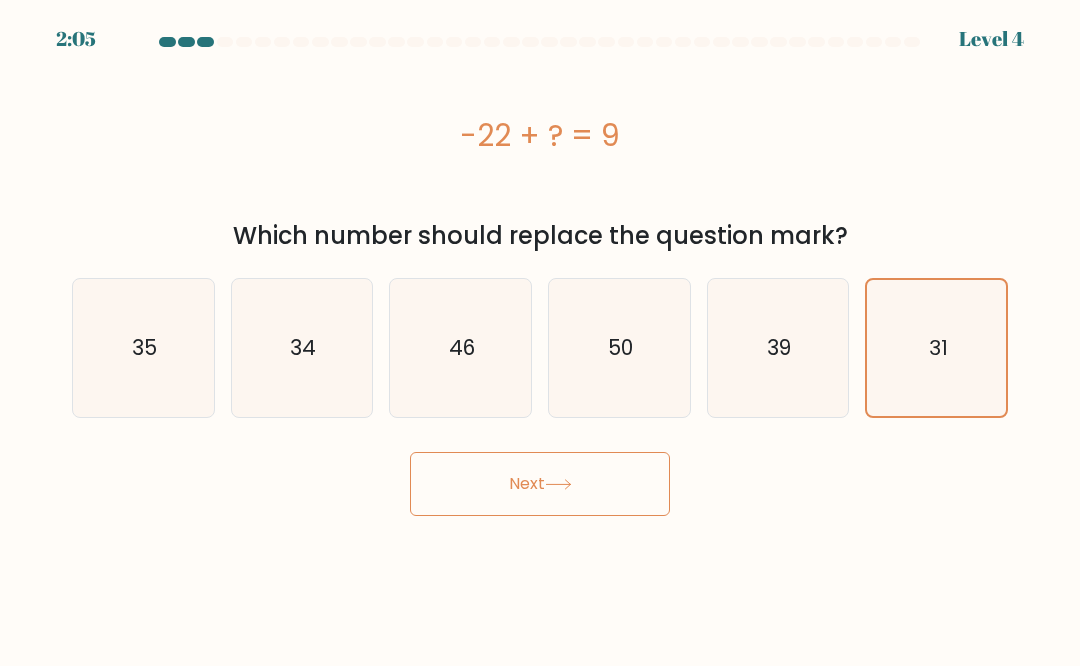 click on "Next" at bounding box center [540, 484] 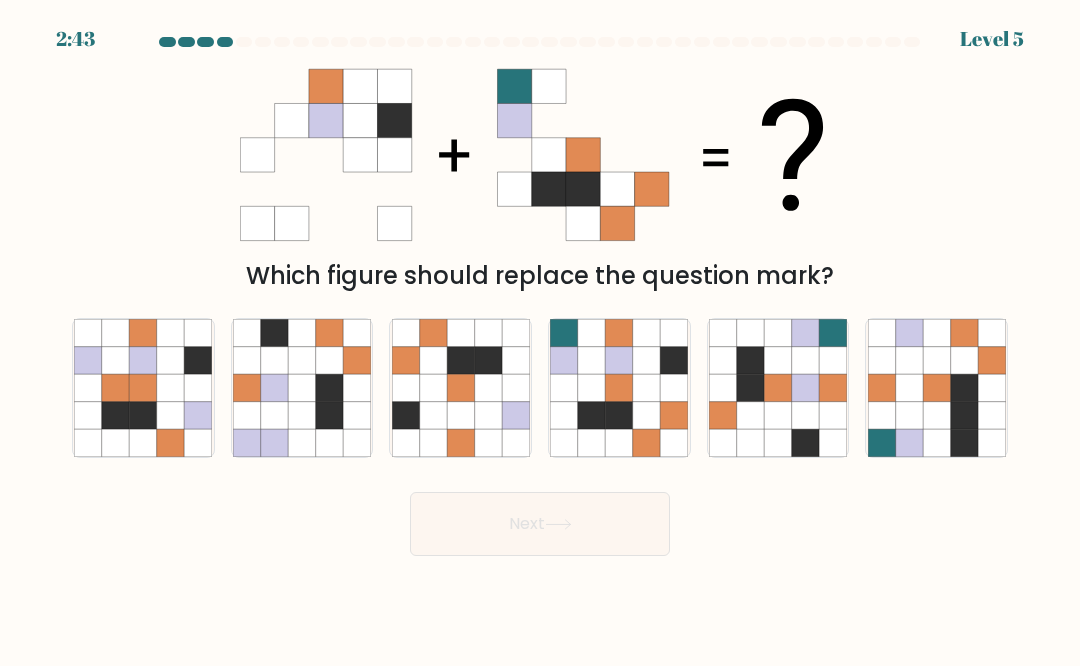 click 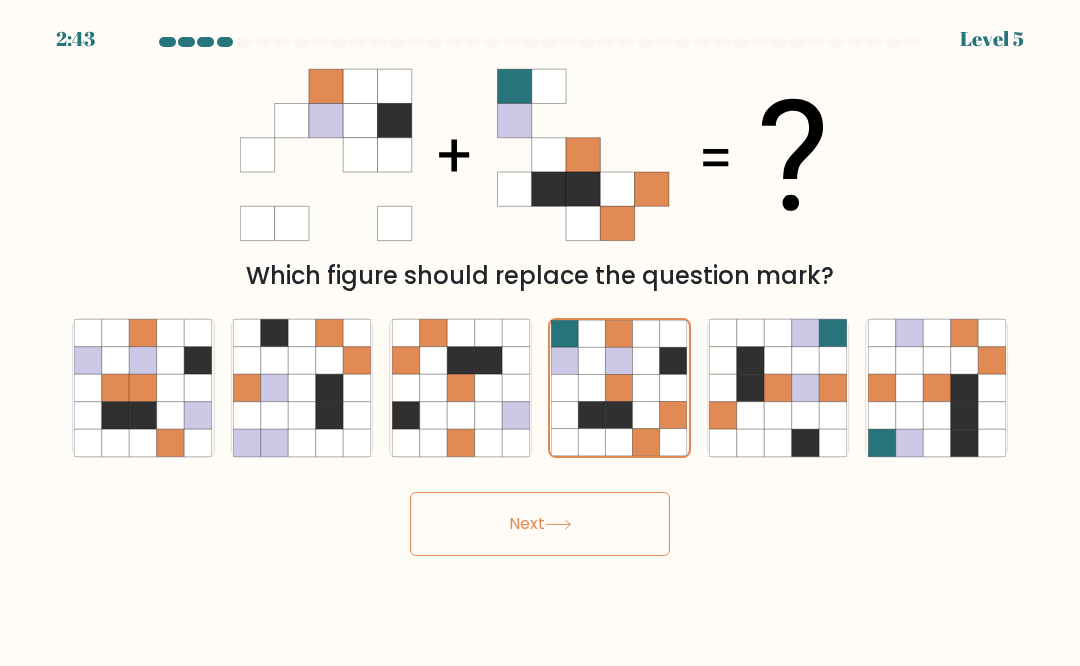 click on "Next" at bounding box center [540, 524] 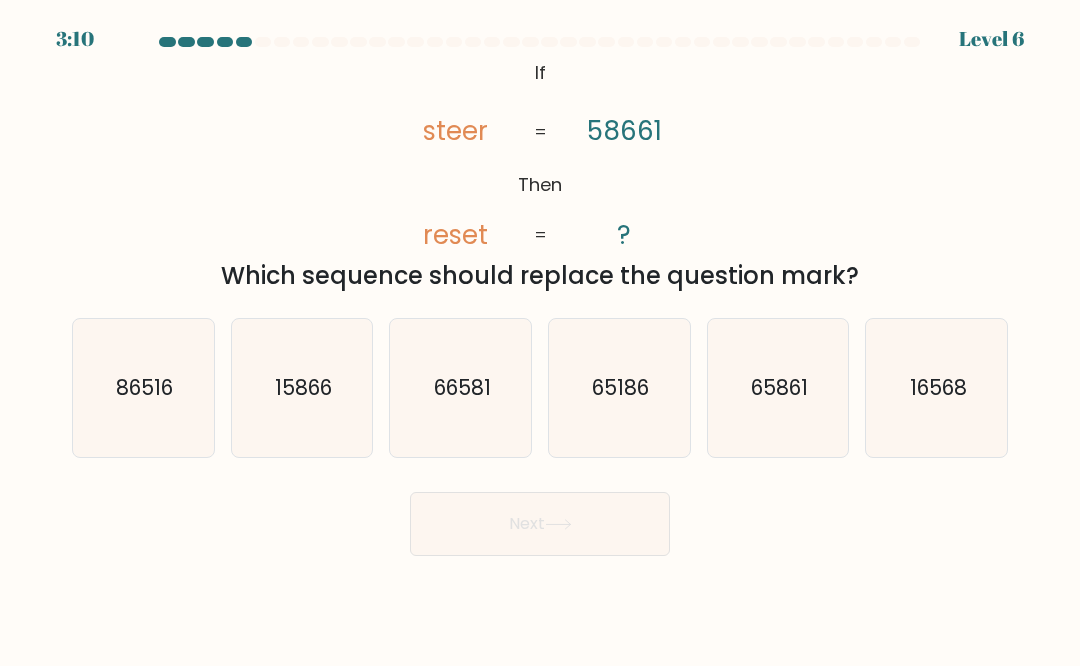 click on "16568" 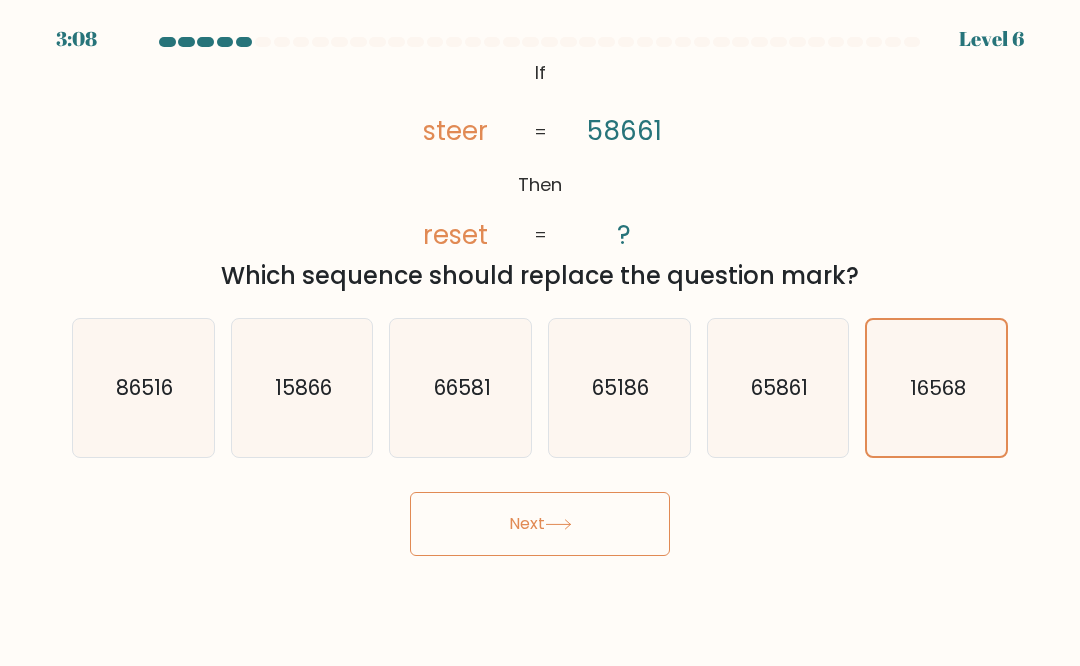 click on "Next" at bounding box center [540, 524] 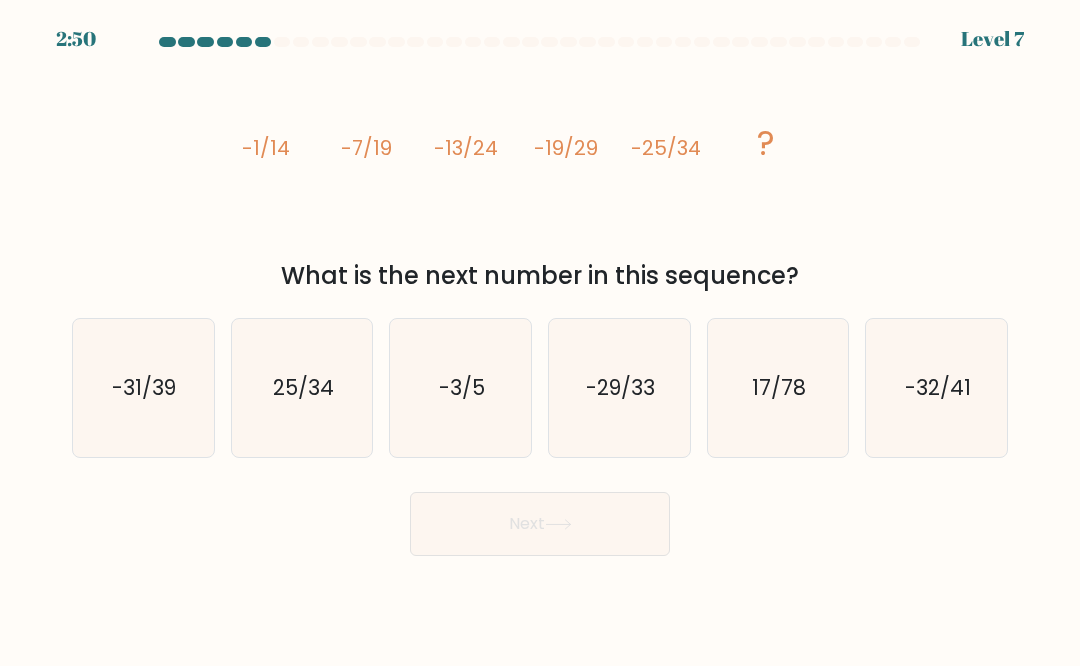 click on "-31/39" 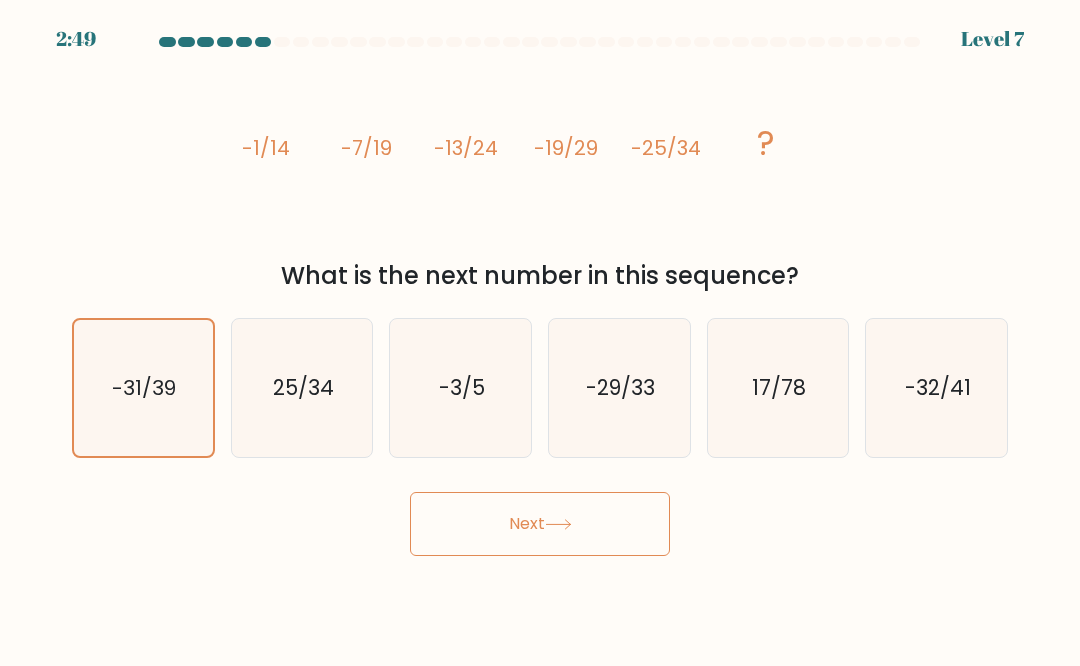 click on "Next" at bounding box center [540, 524] 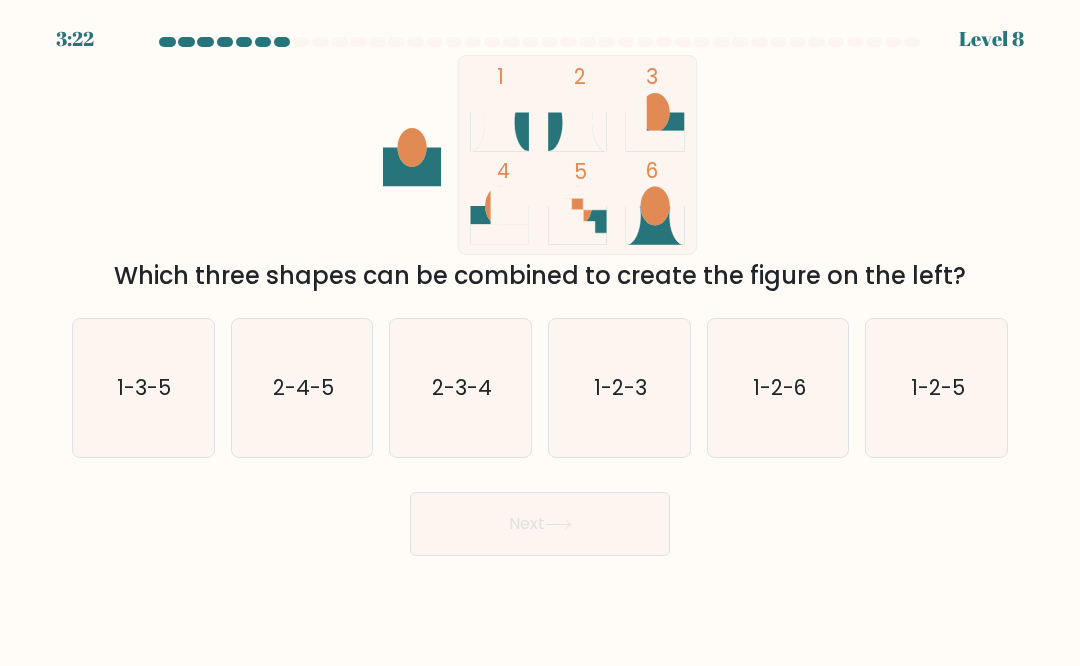 click on "1-2-3" 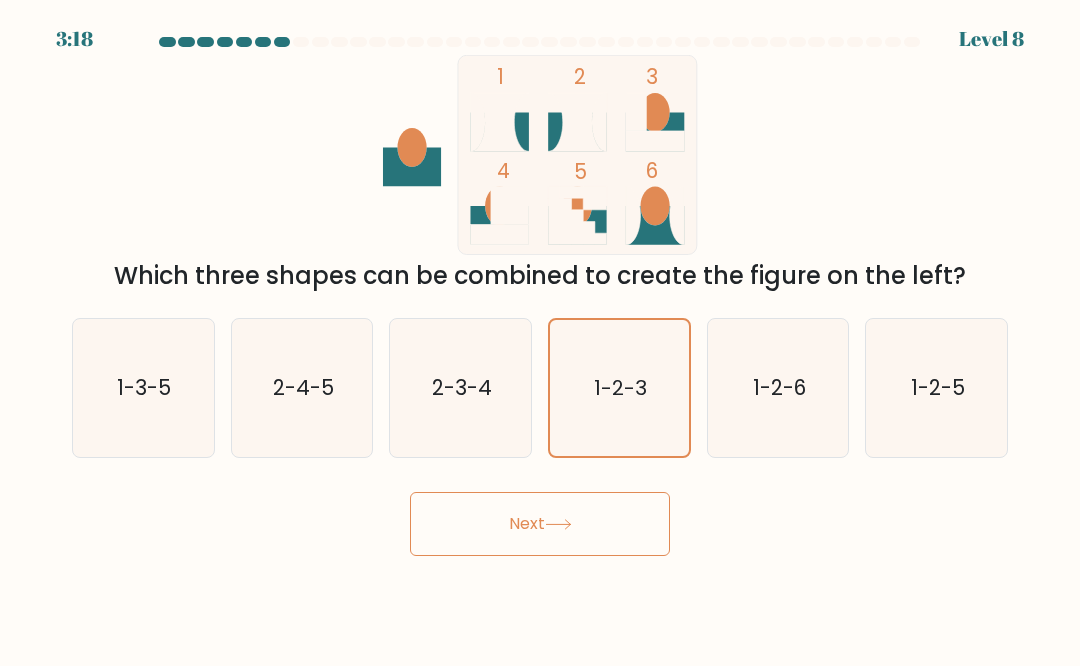 click on "1-2-3" 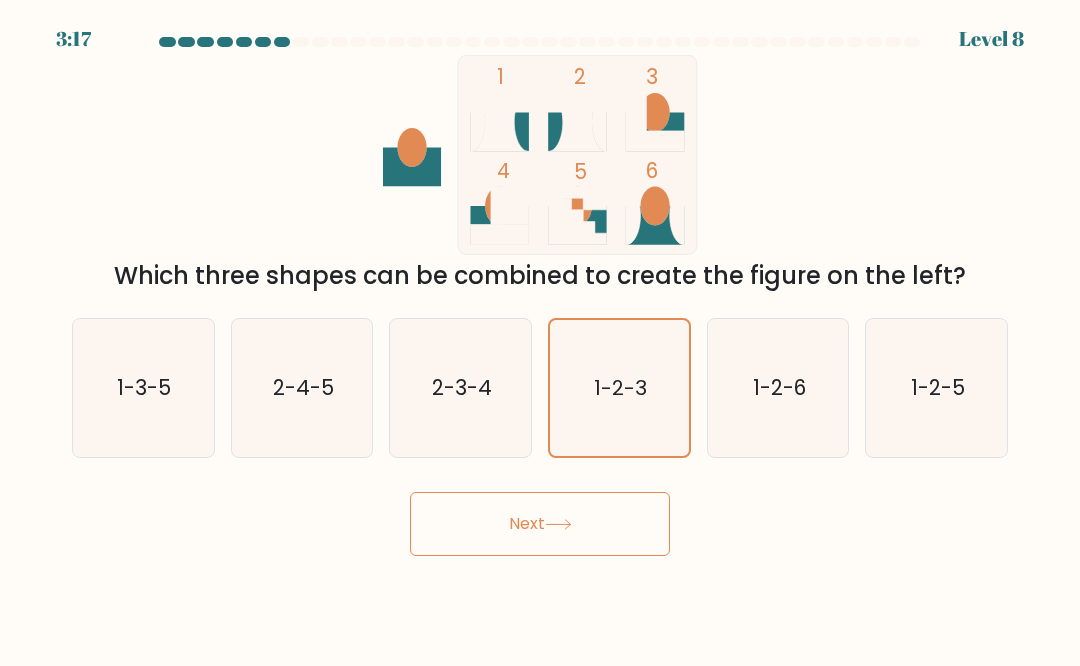 click on "1-2-6" 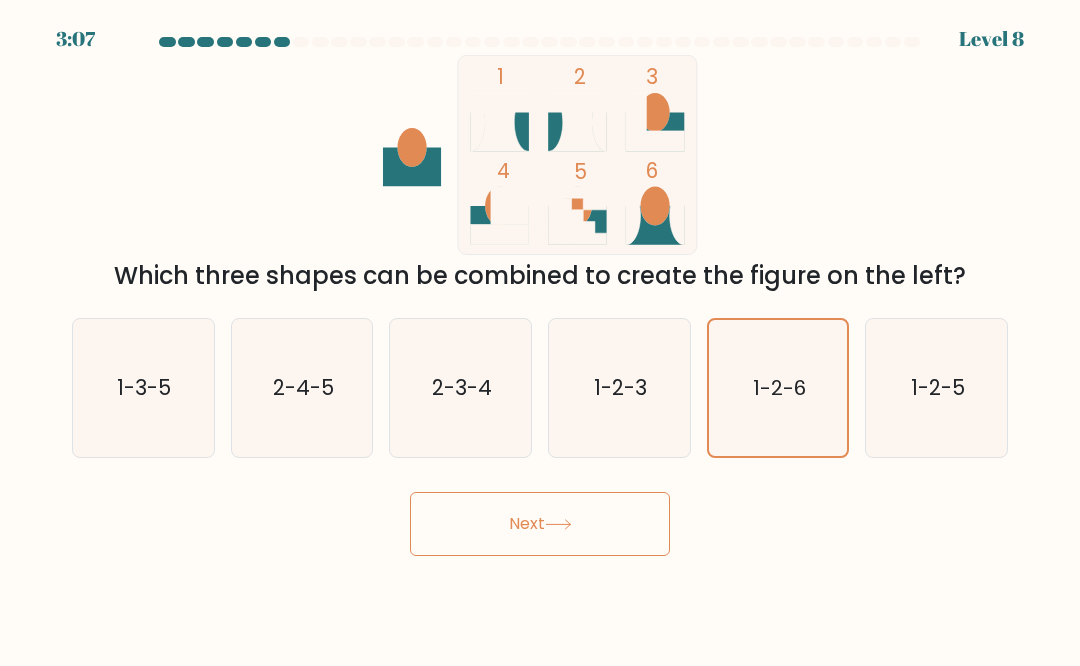click on "Next" at bounding box center [540, 524] 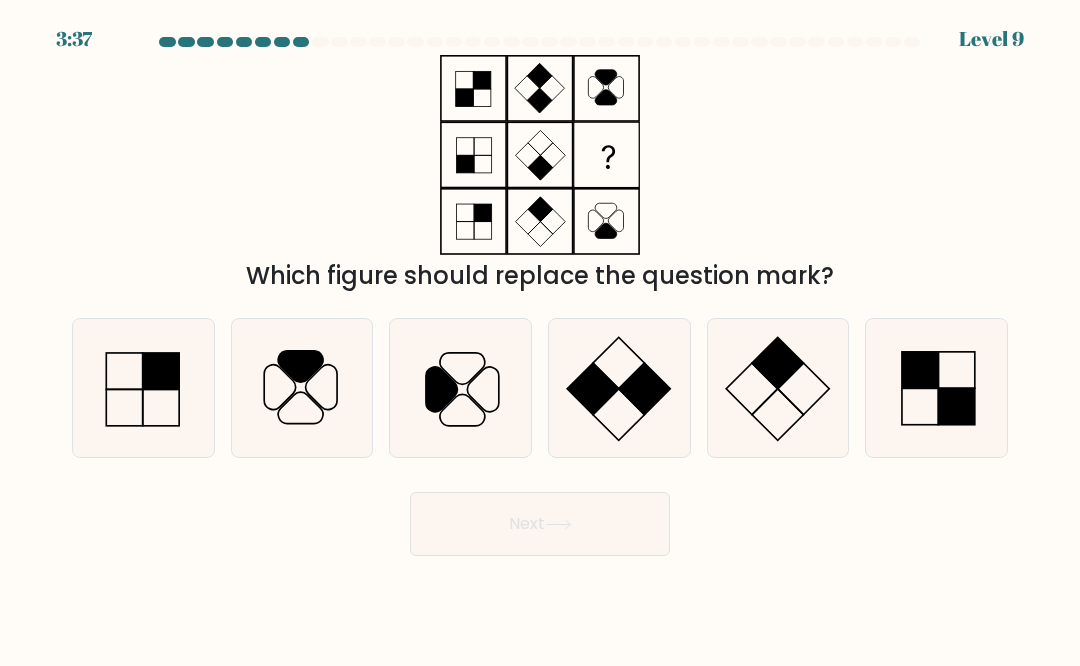 click 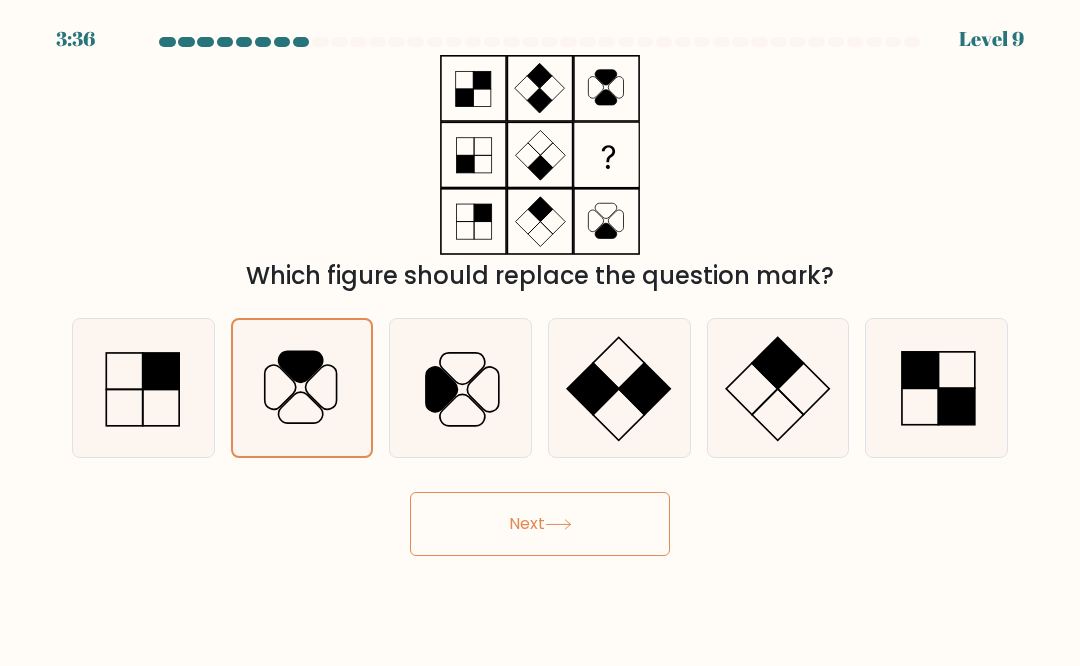 click on "Next" at bounding box center [540, 524] 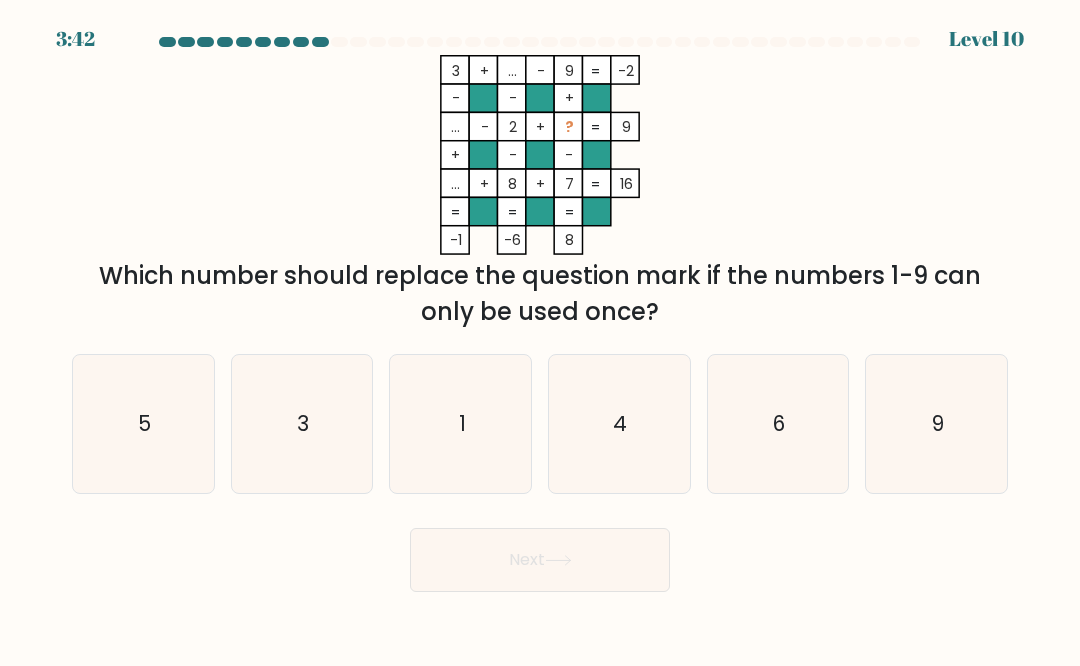 click on "6" 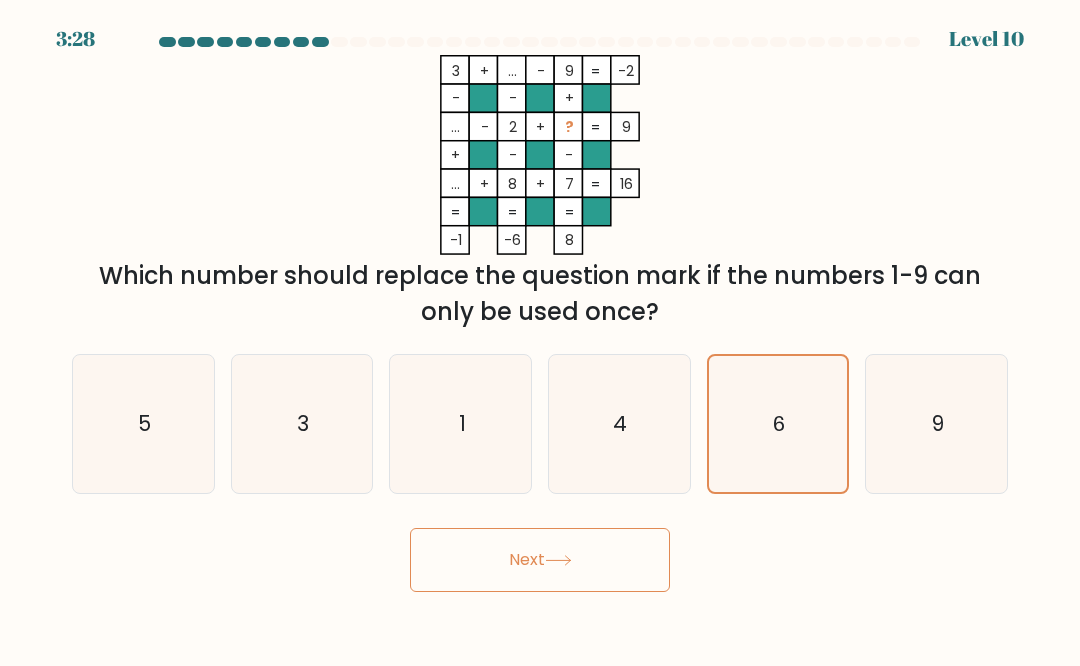 click on "Next" at bounding box center [540, 560] 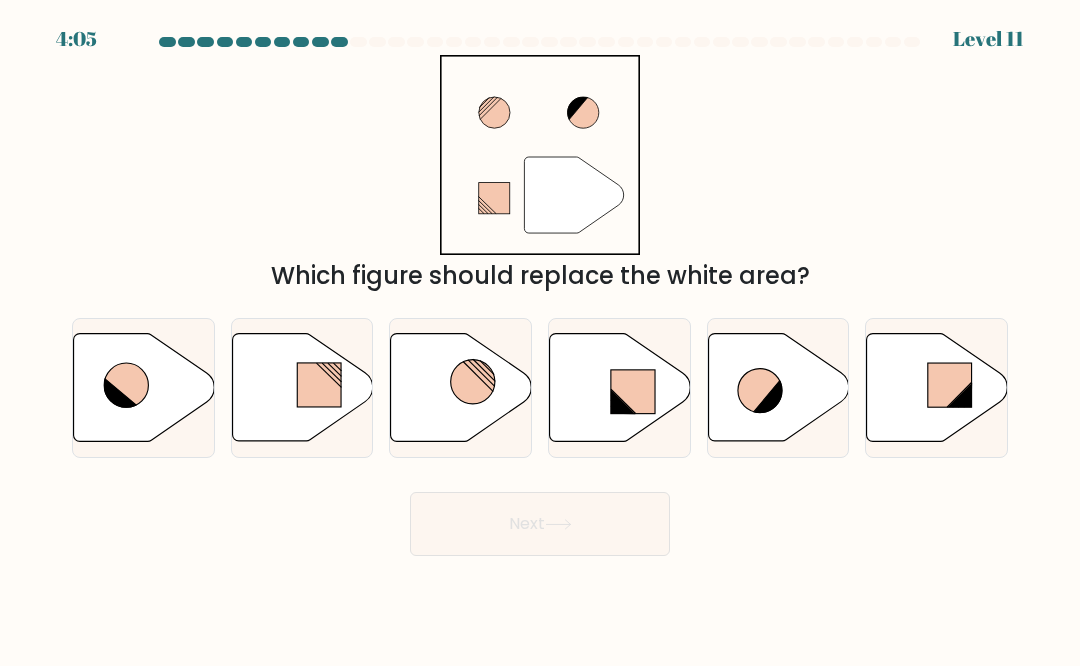 click 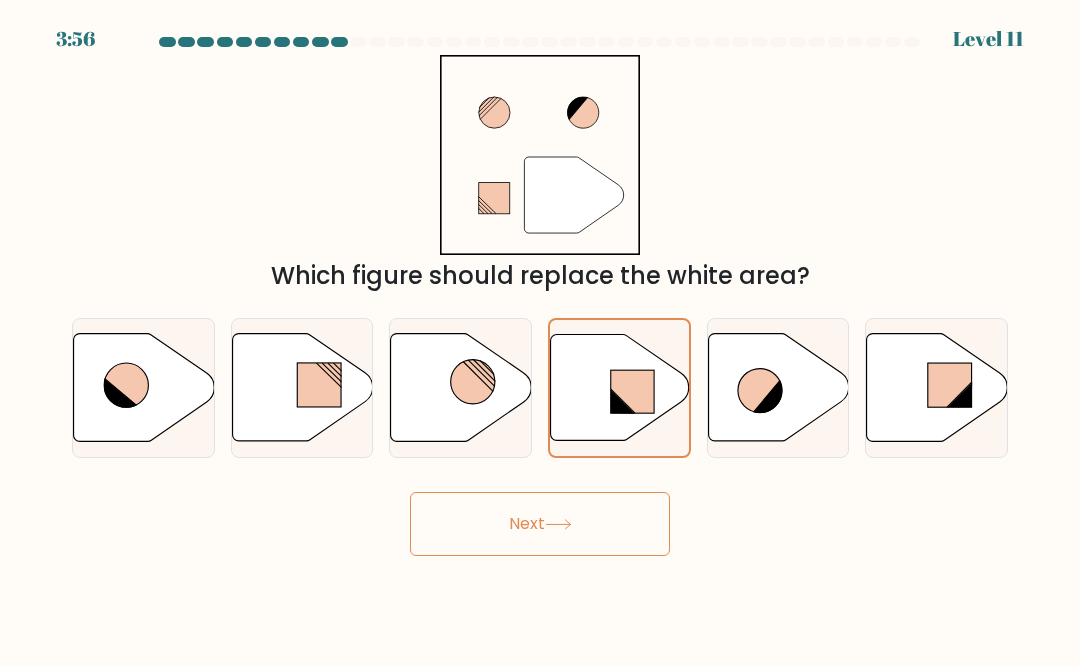 click on "Next" at bounding box center [540, 524] 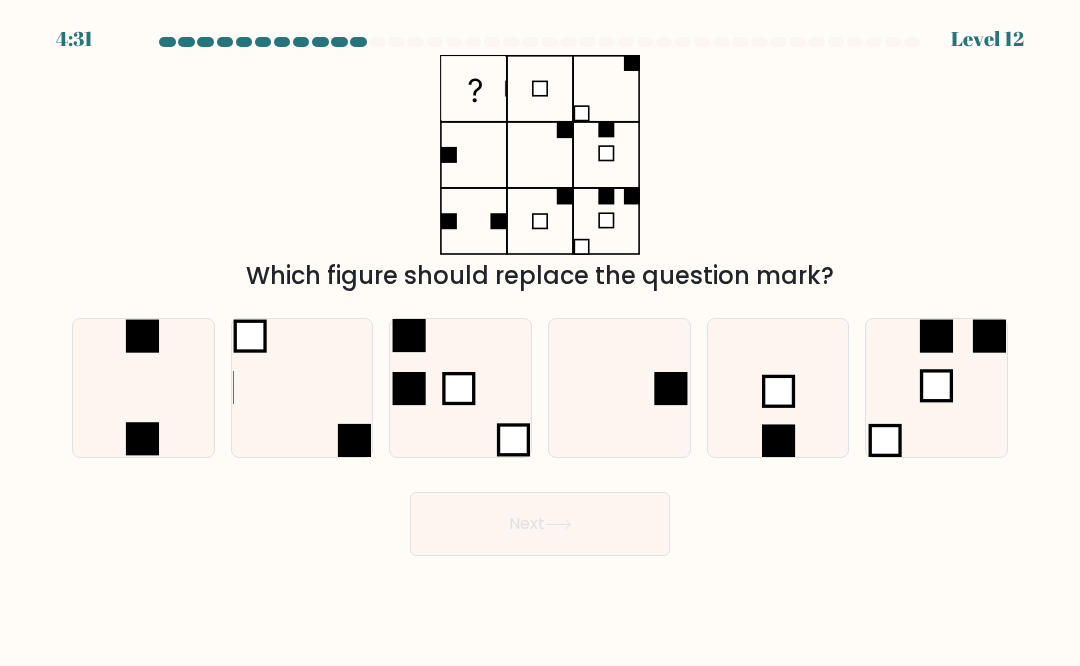 click 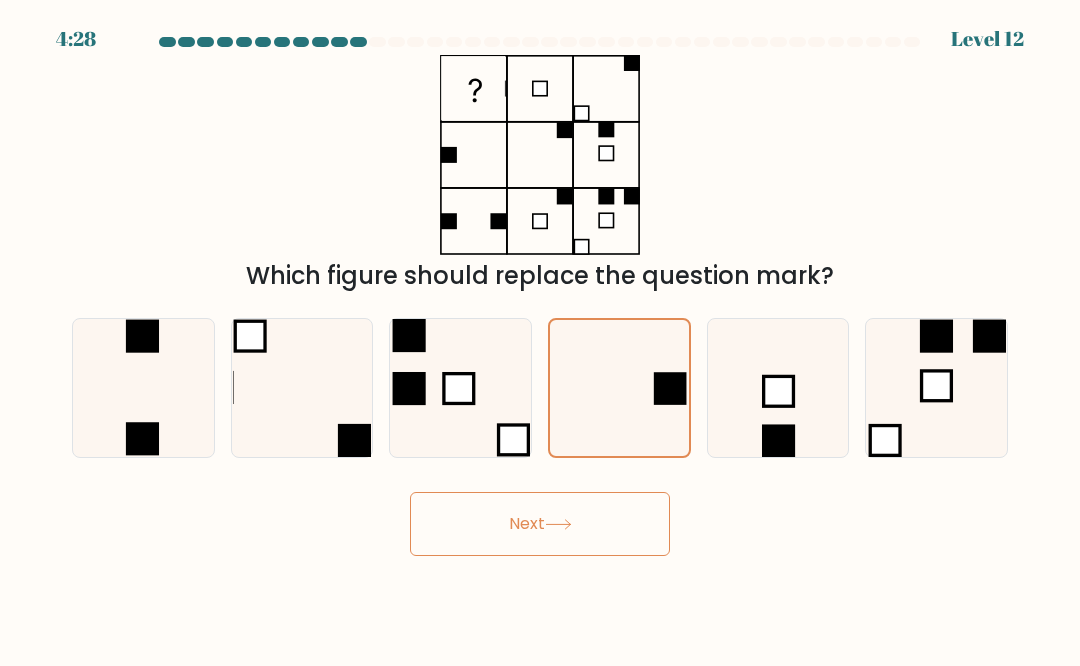 click on "Next" at bounding box center [540, 524] 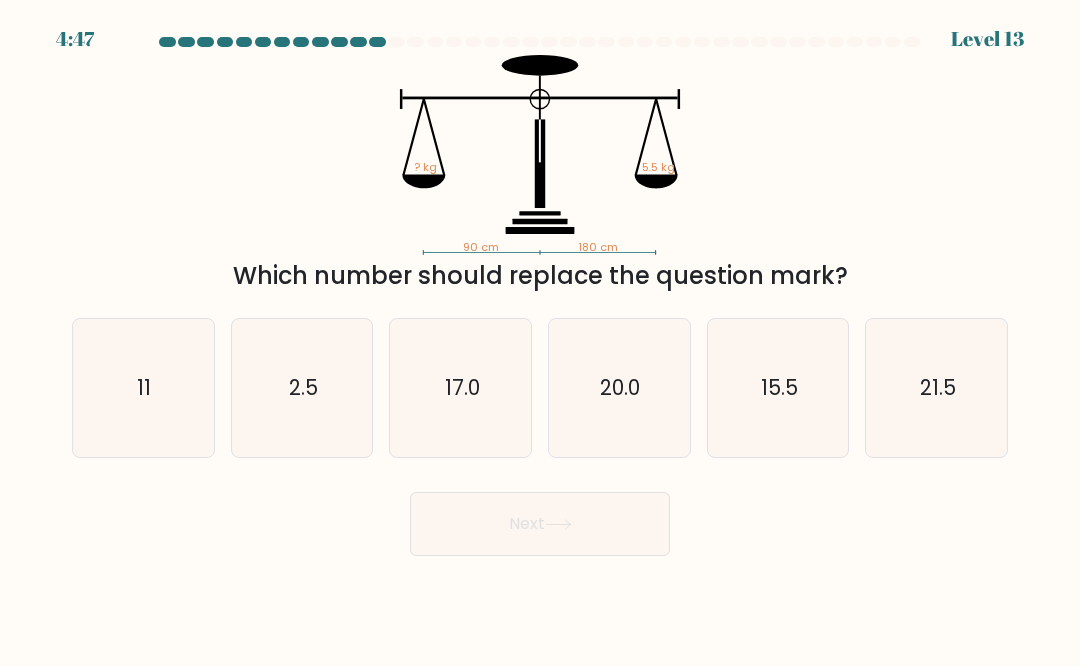 click on "11" 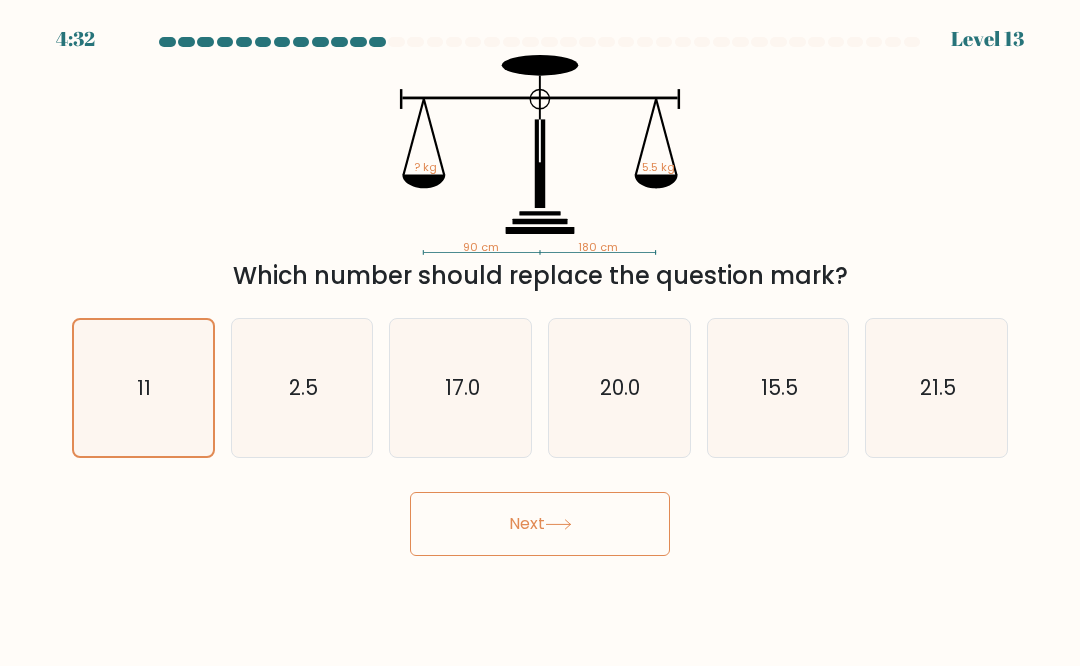 click on "Next" at bounding box center (540, 519) 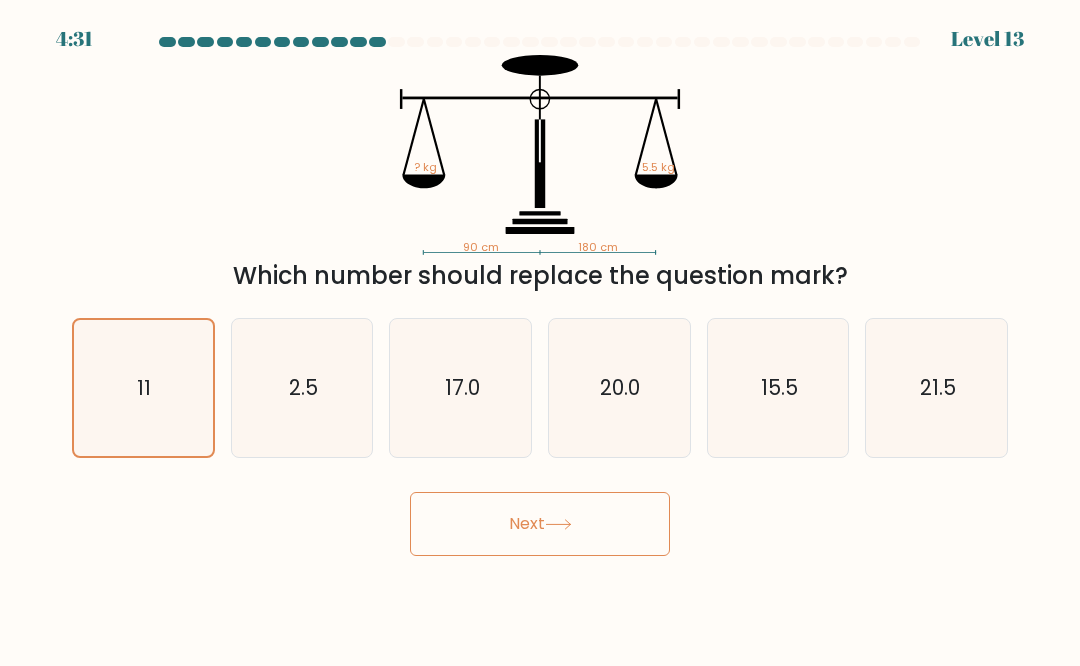 click on "Next" at bounding box center [540, 519] 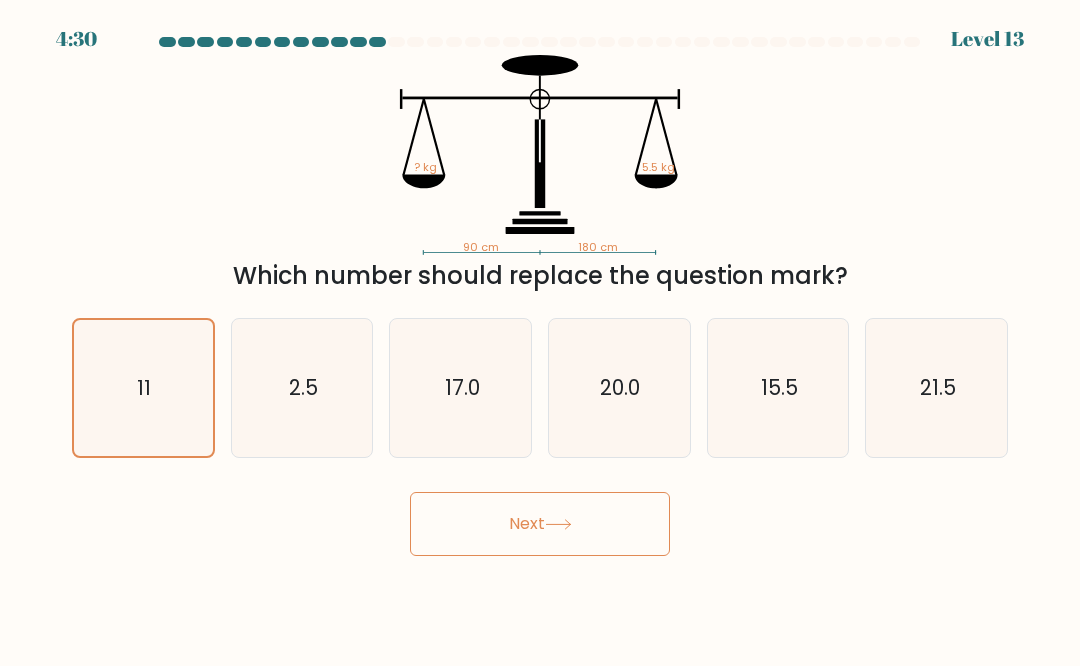 click on "Next" at bounding box center (540, 524) 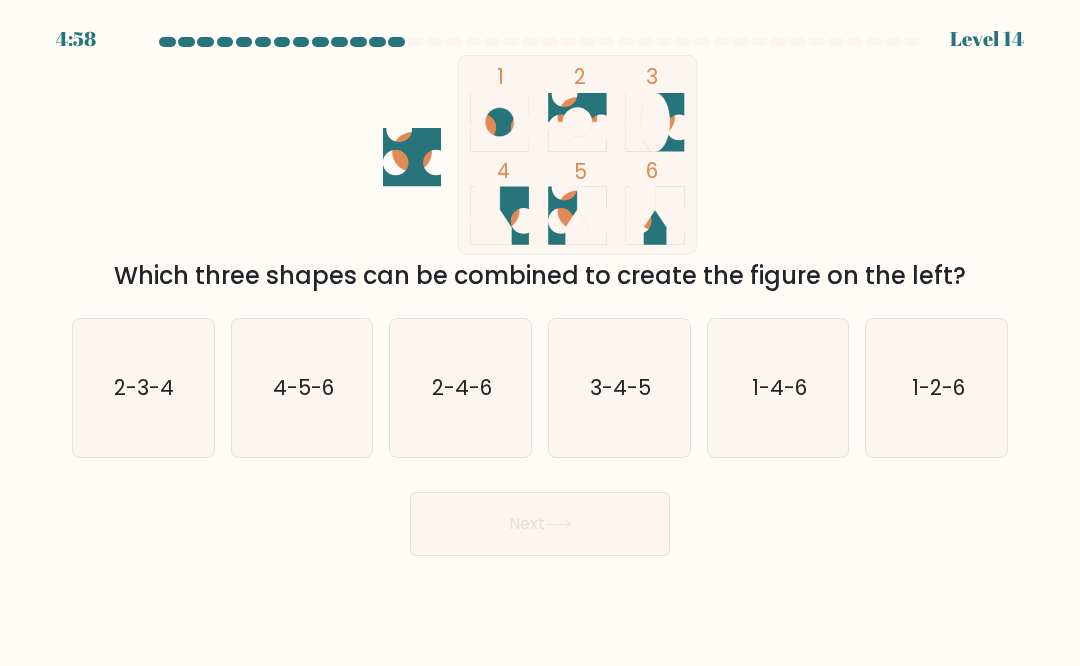 click on "4-5-6" 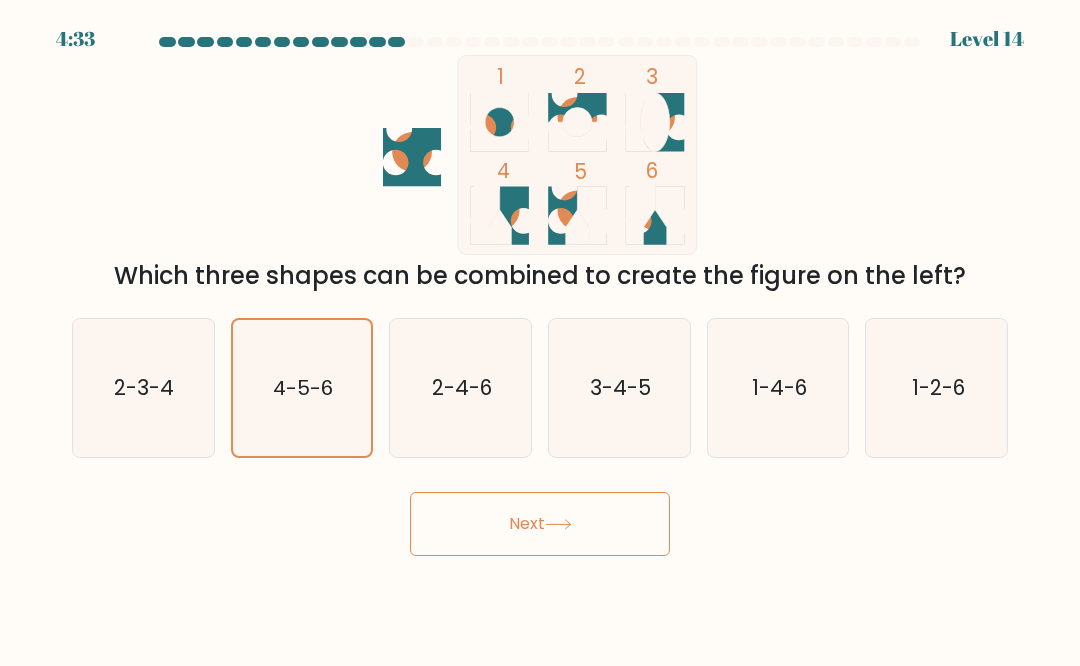 click on "Next" at bounding box center [540, 524] 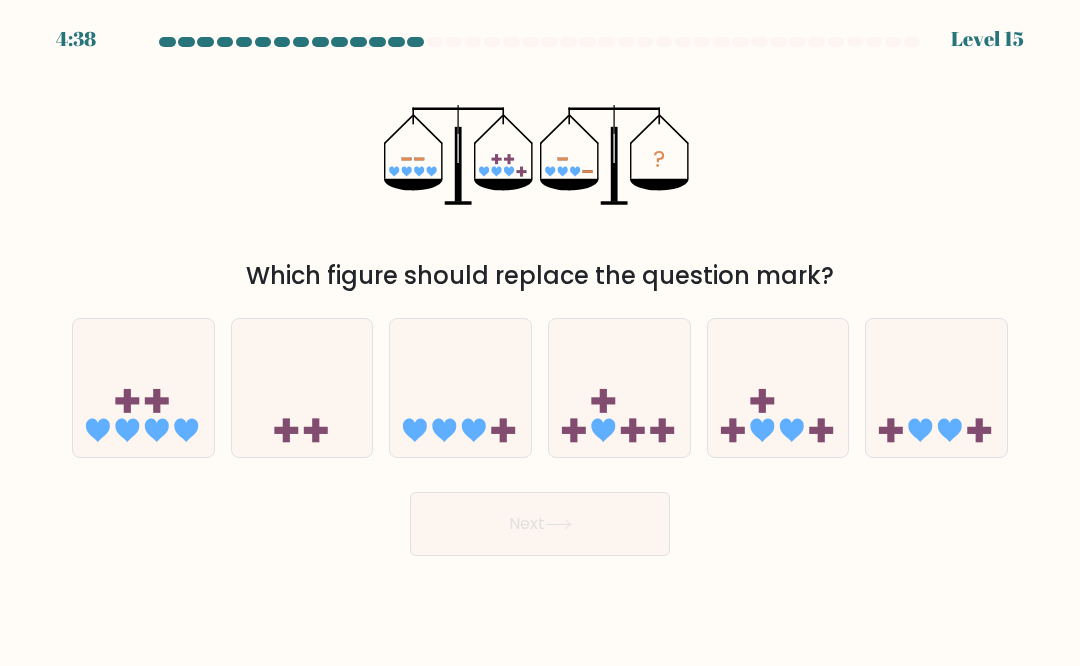 click 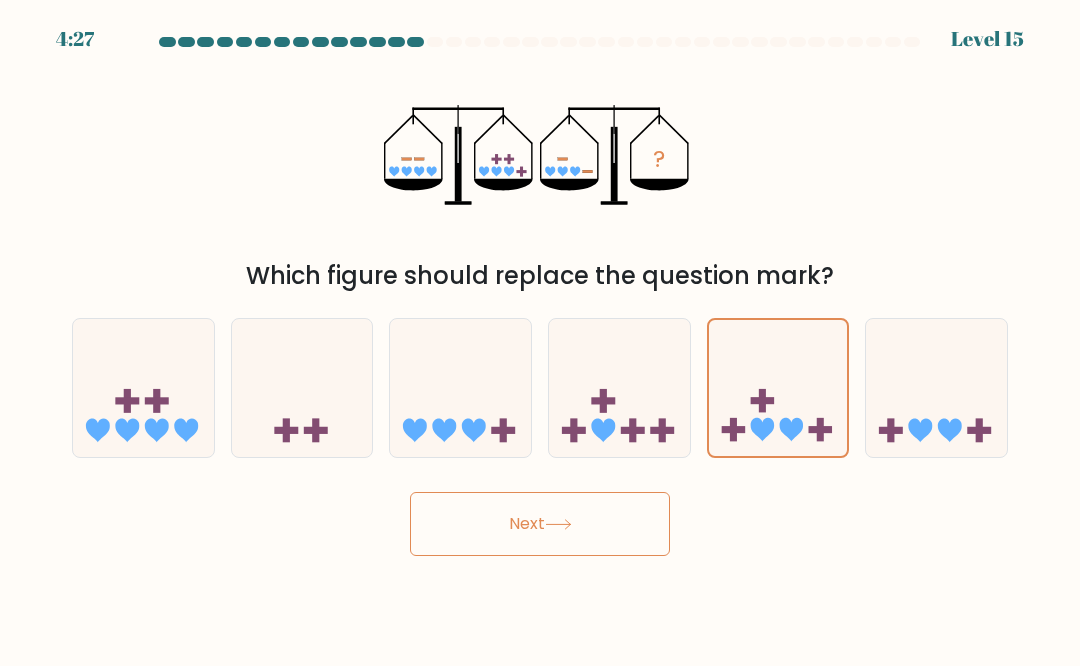 click on "Next" at bounding box center [540, 524] 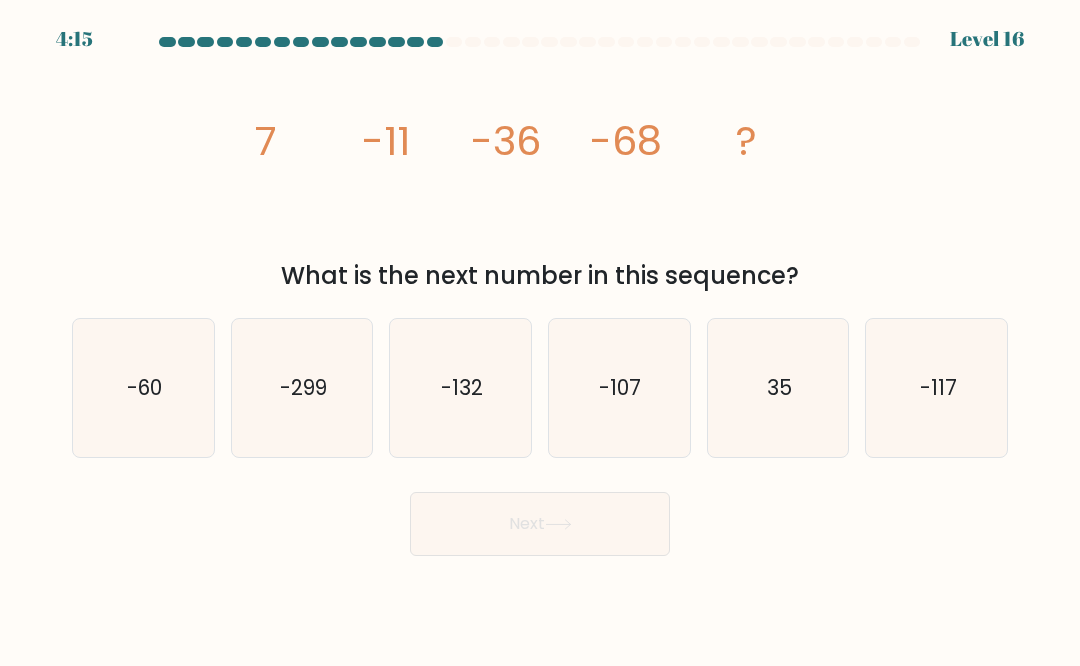 click on "-107" 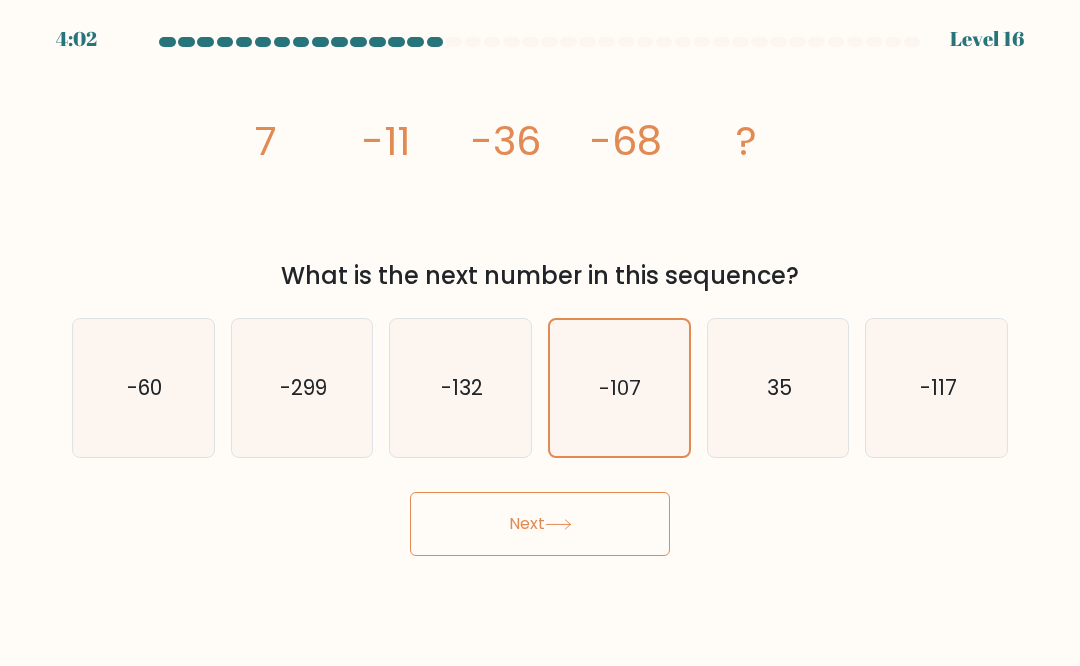 click on "-117" 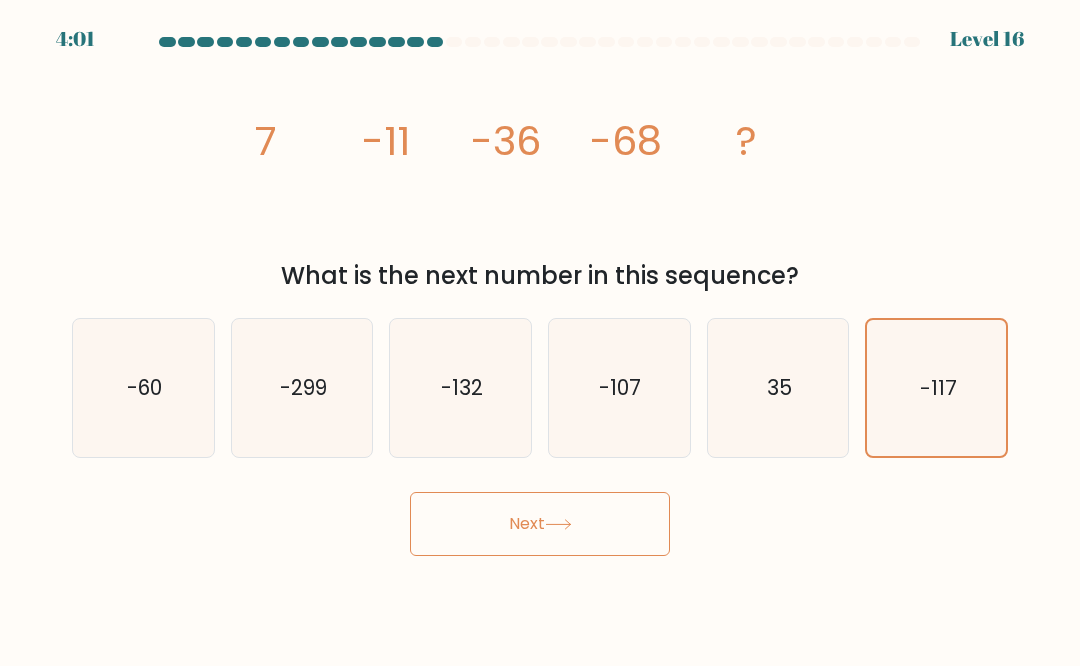 click on "Next" at bounding box center [540, 524] 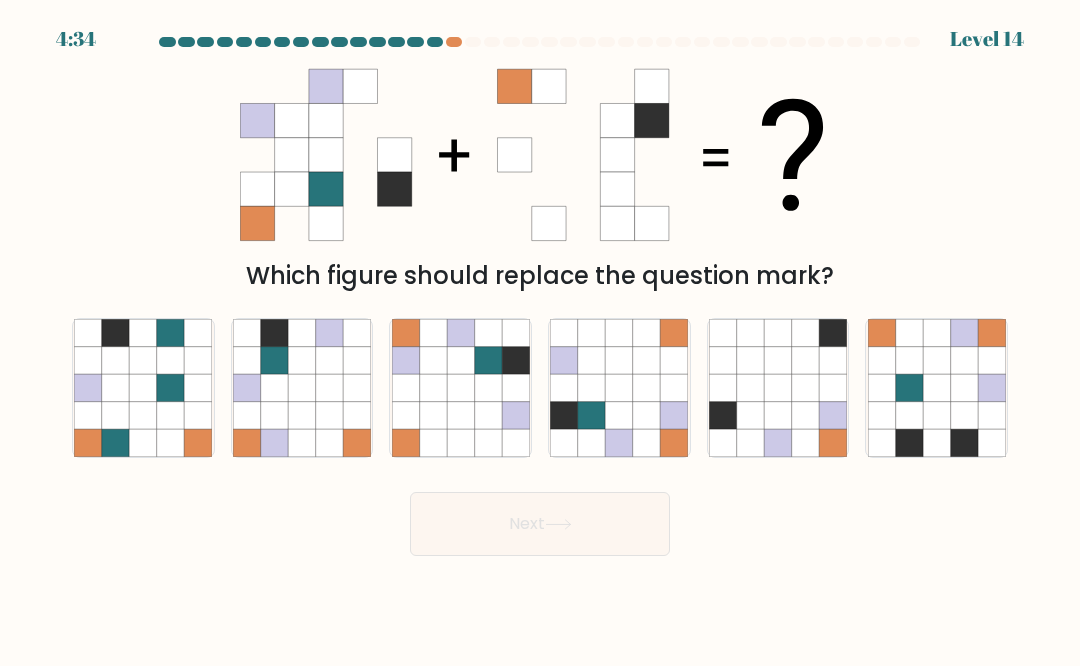 click 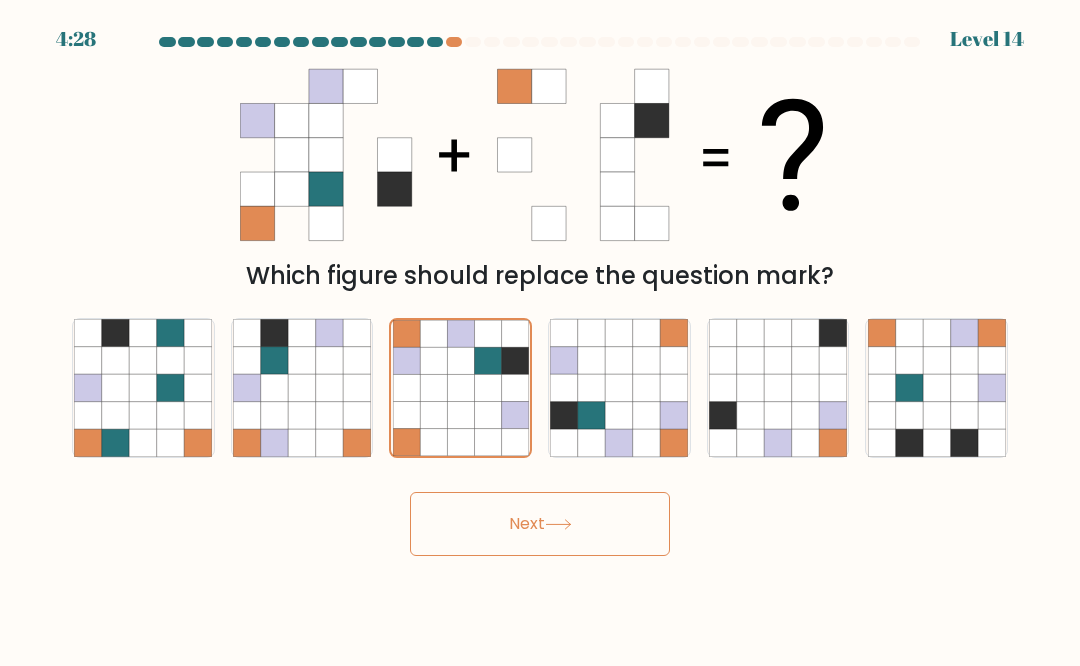 click on "Next" at bounding box center [540, 524] 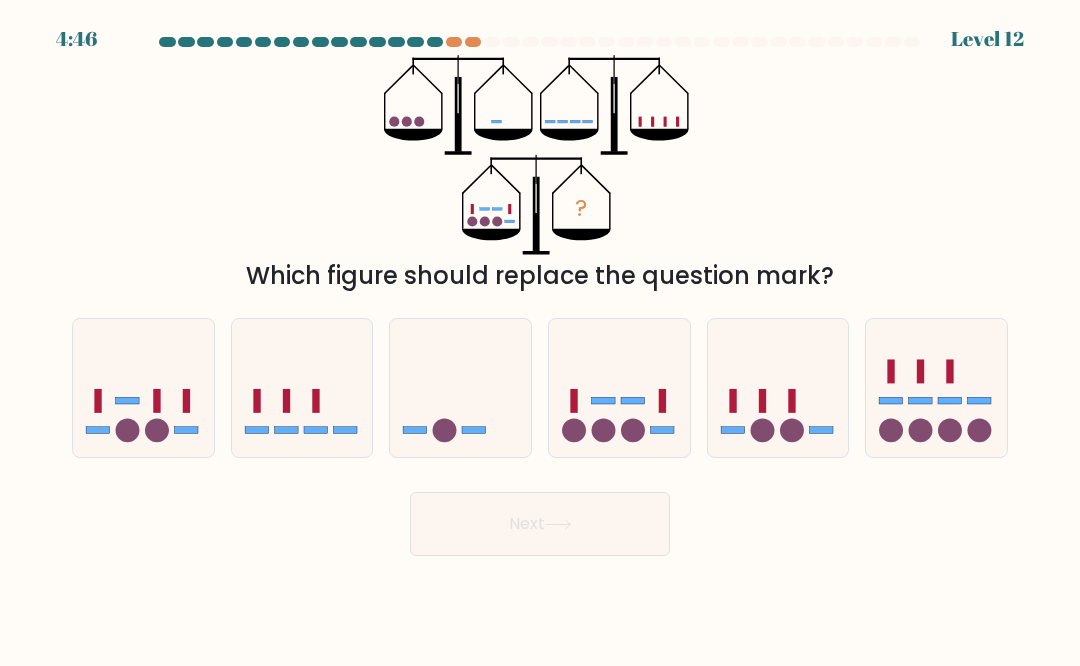 click 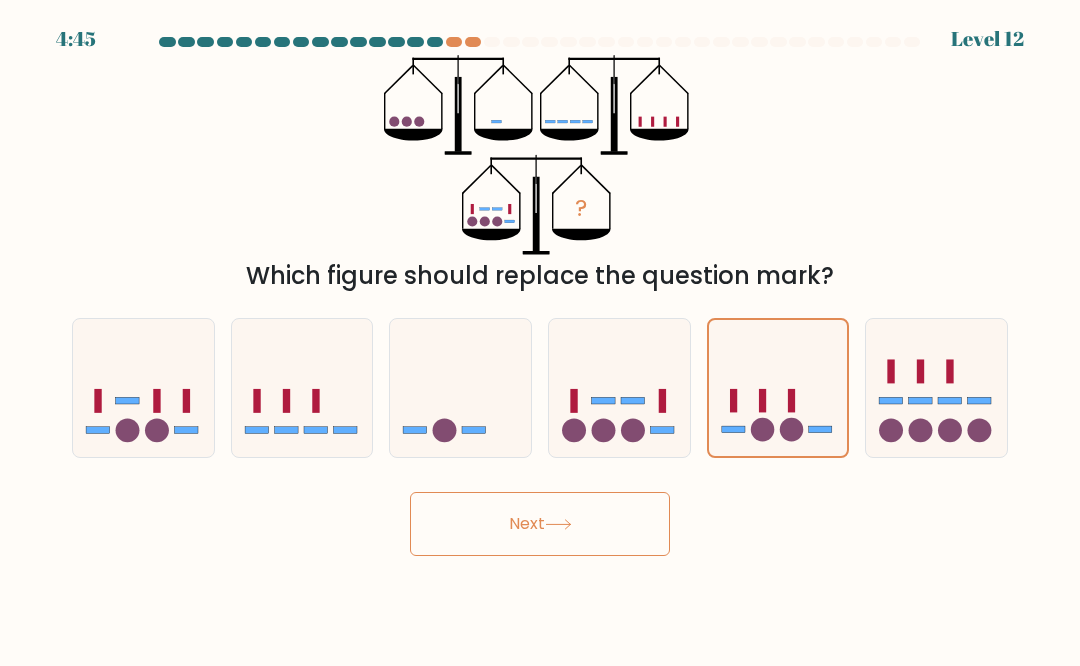 click on "Next" at bounding box center [540, 524] 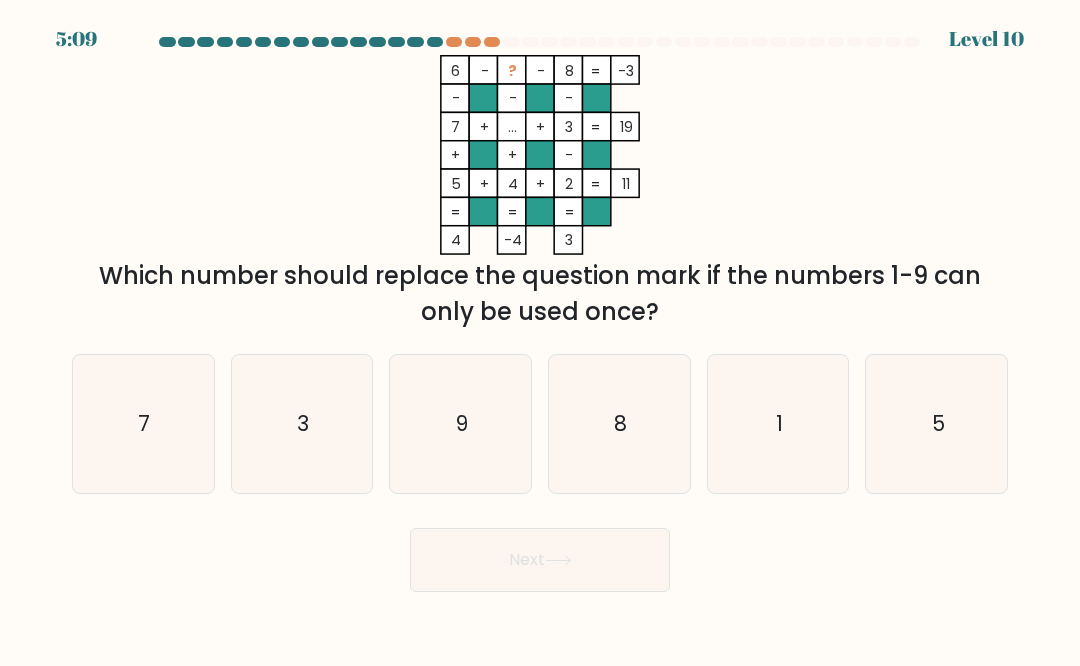 click on "1" 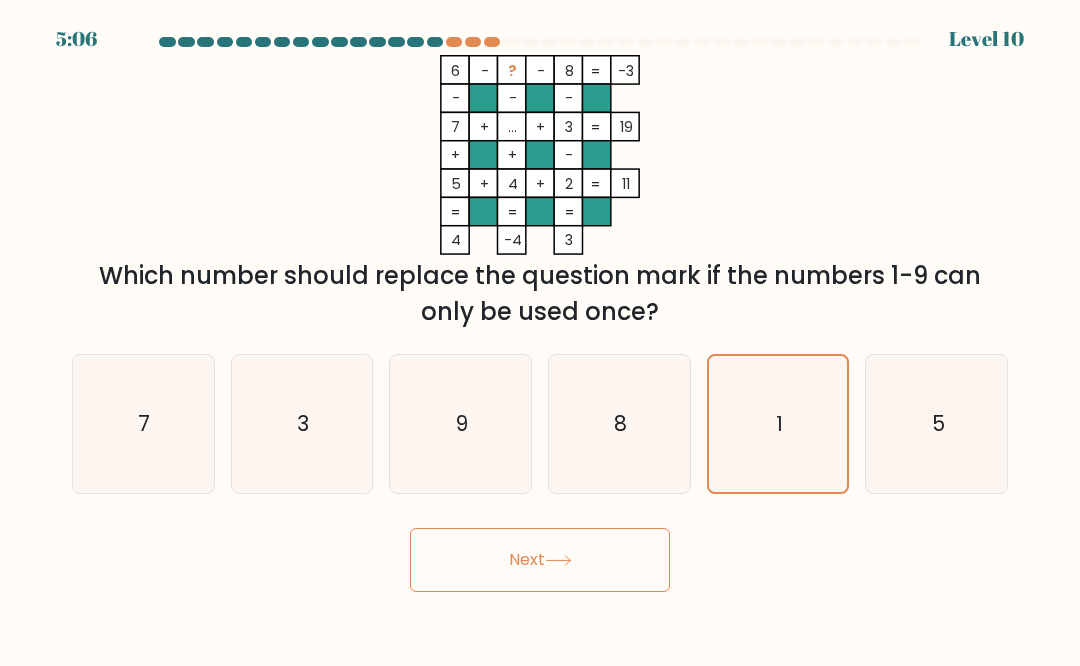 click on "Next" at bounding box center (540, 560) 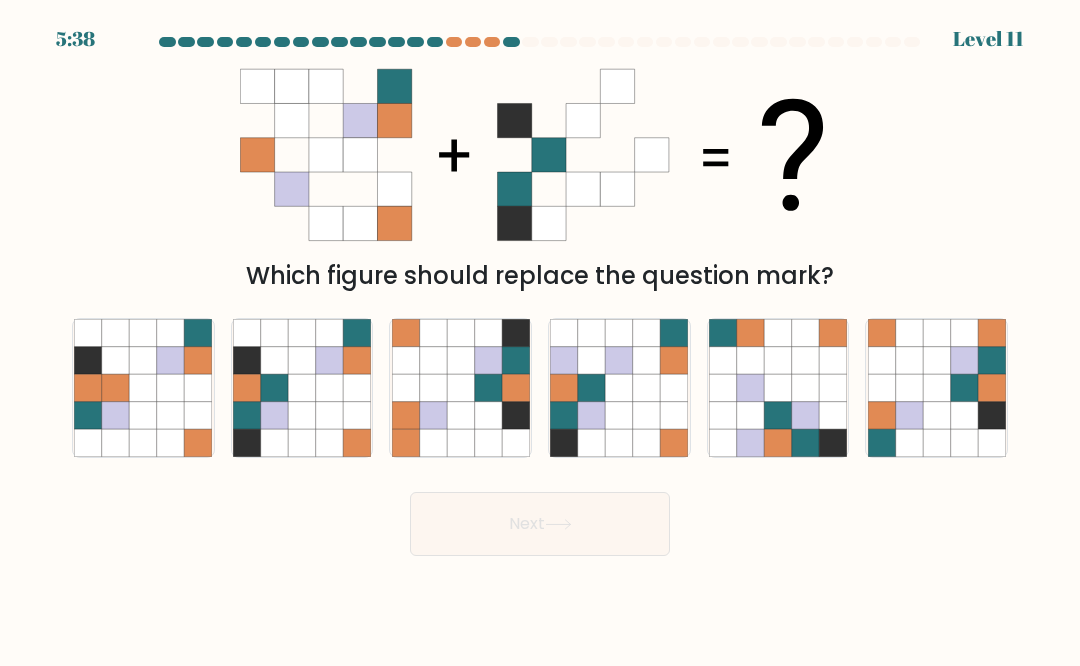 click 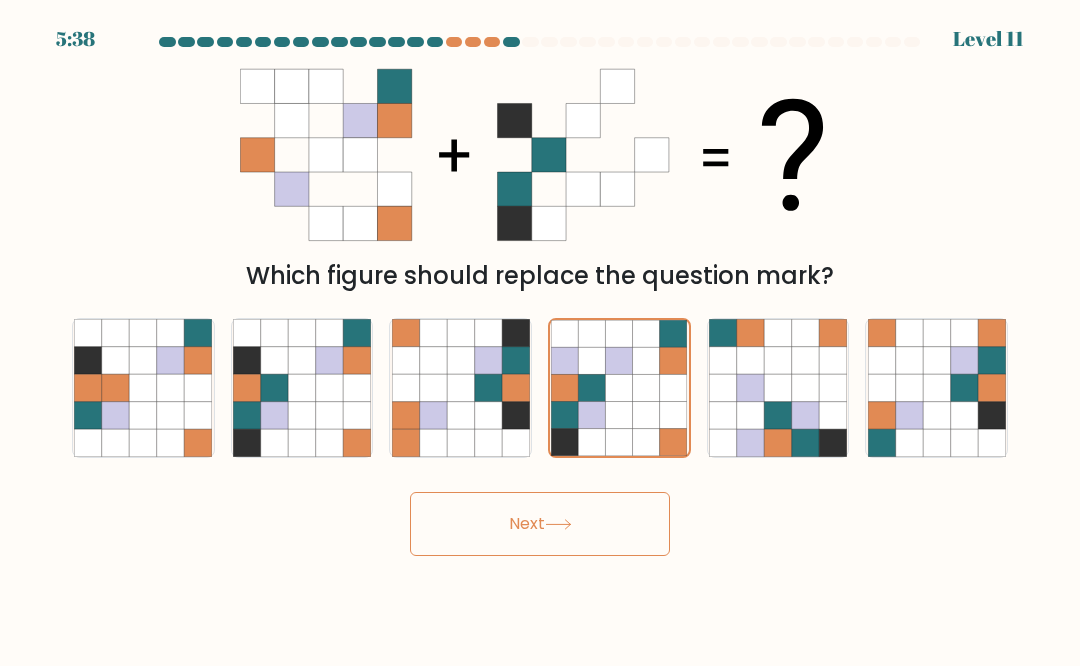 click 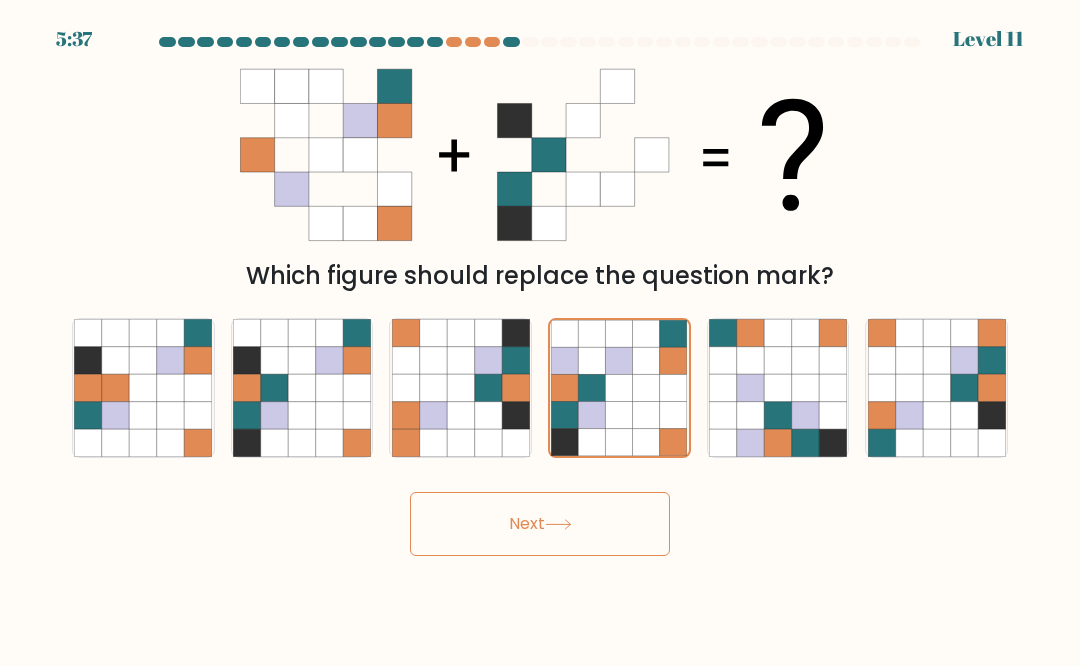 click 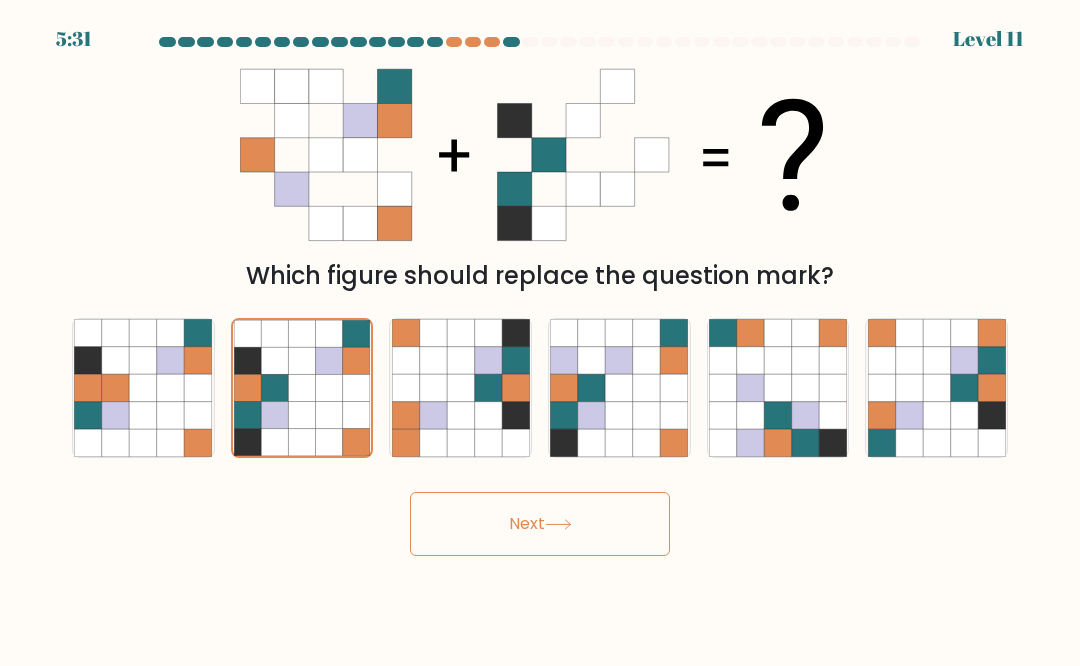 click on "Next" at bounding box center [540, 524] 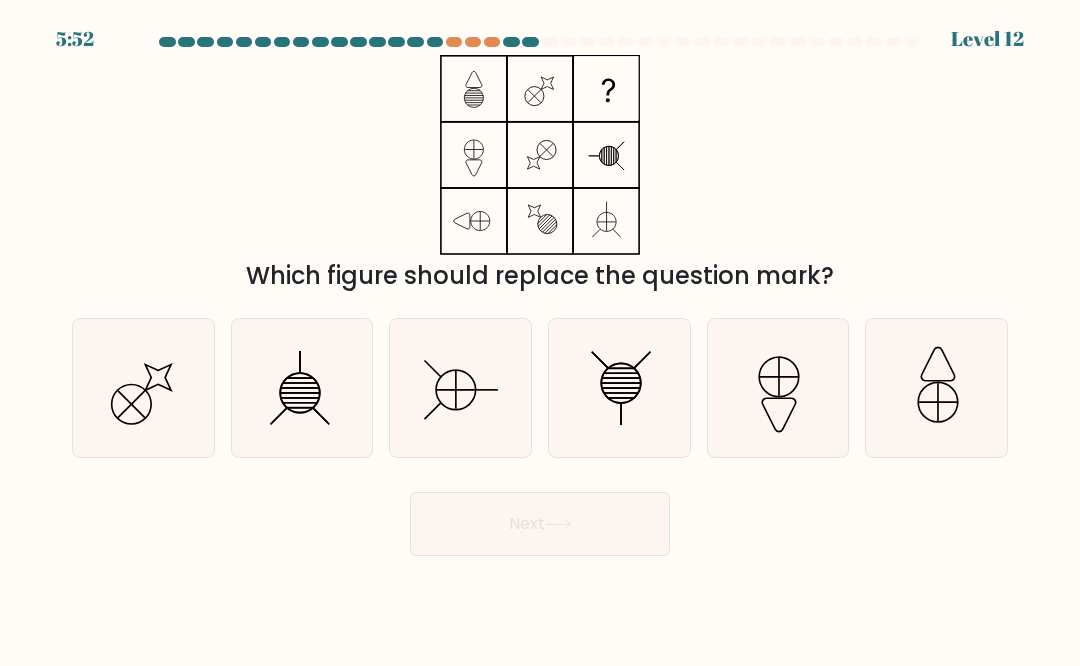 click 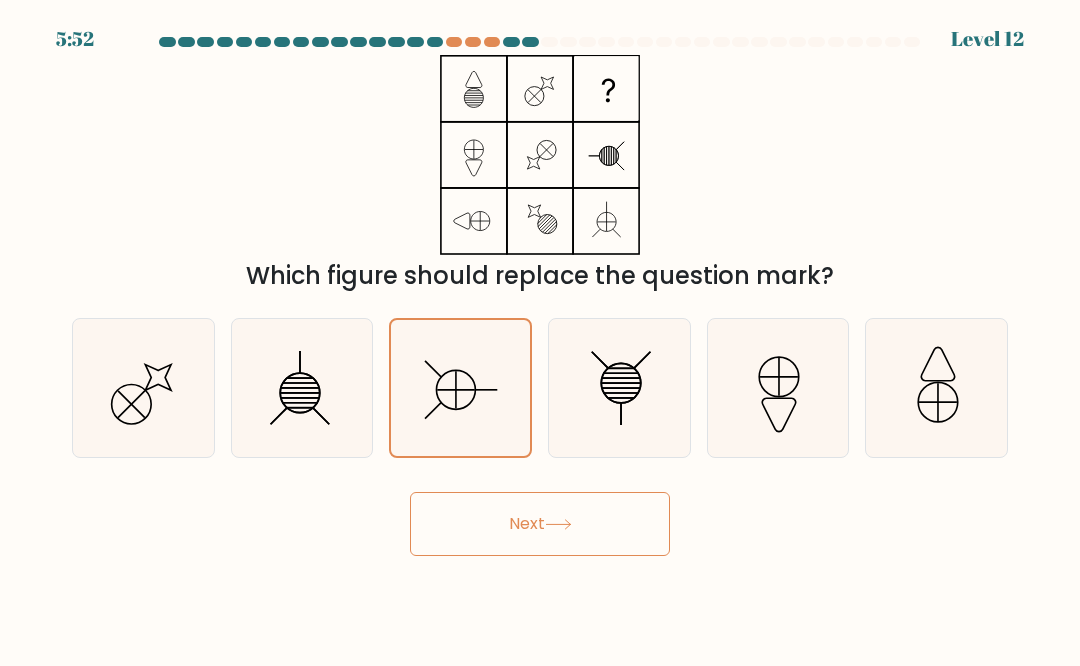 click on "Next" at bounding box center [540, 524] 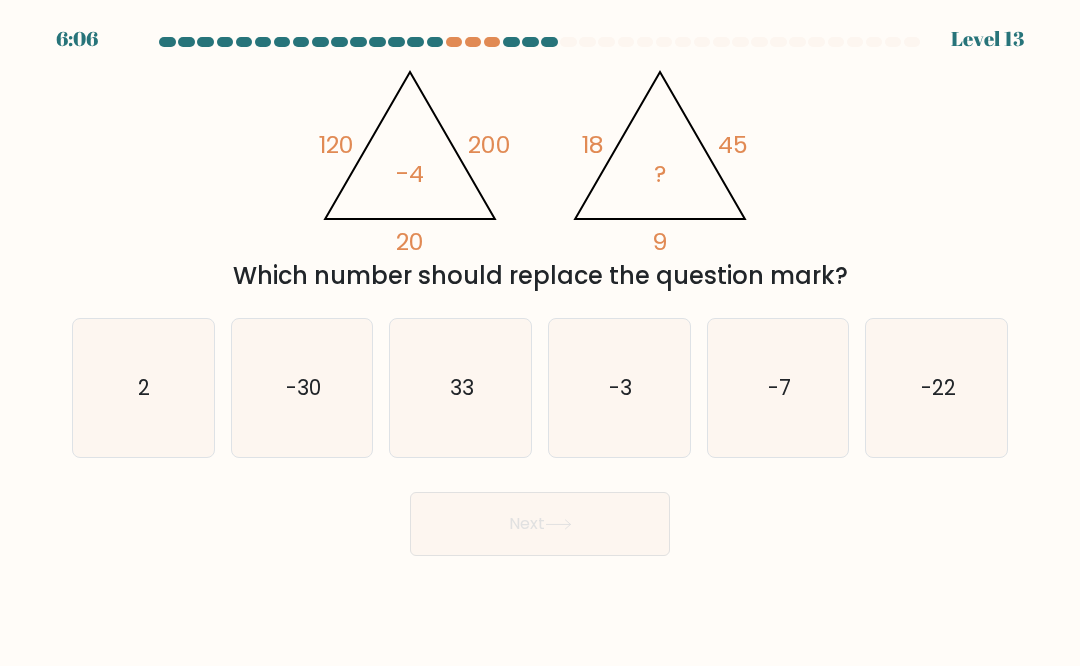 click at bounding box center (540, 296) 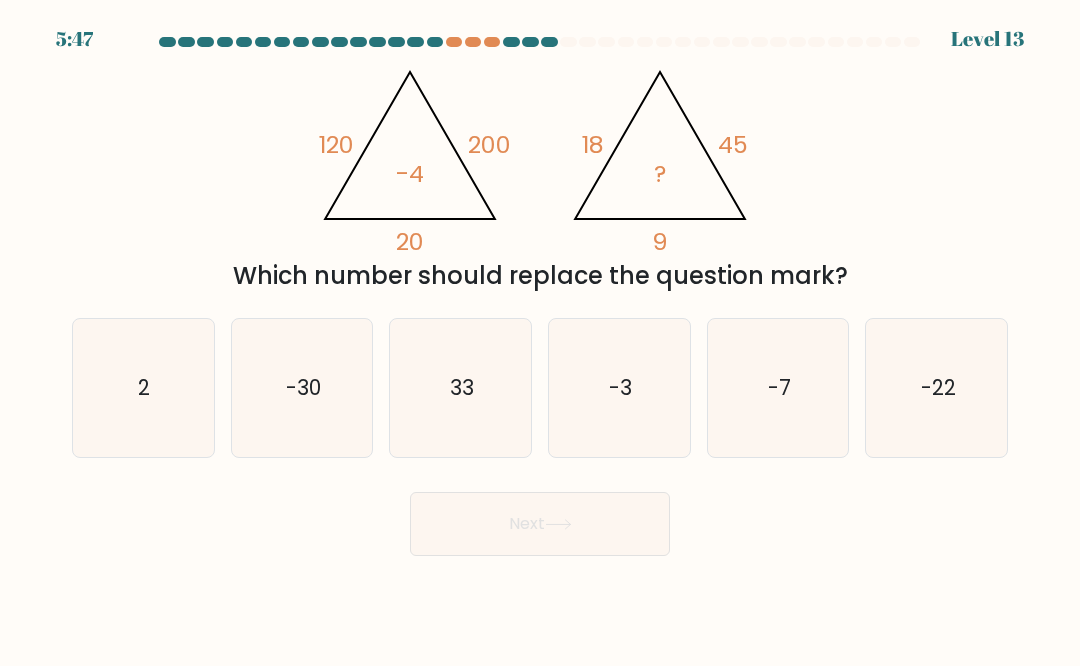 click on "-3" 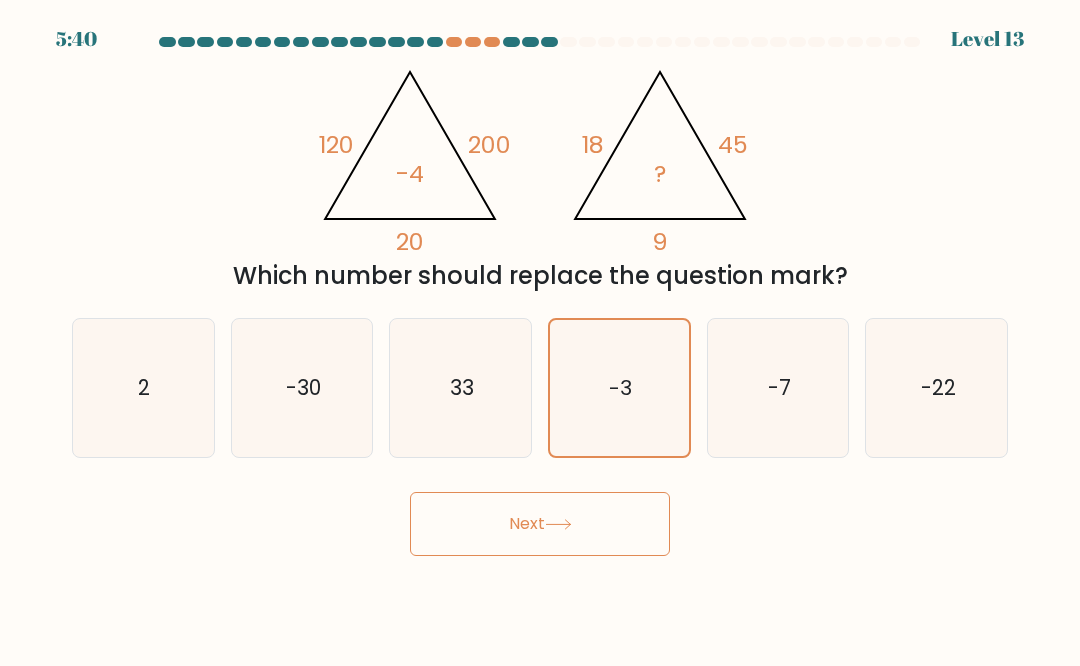 click on "Next" at bounding box center [540, 524] 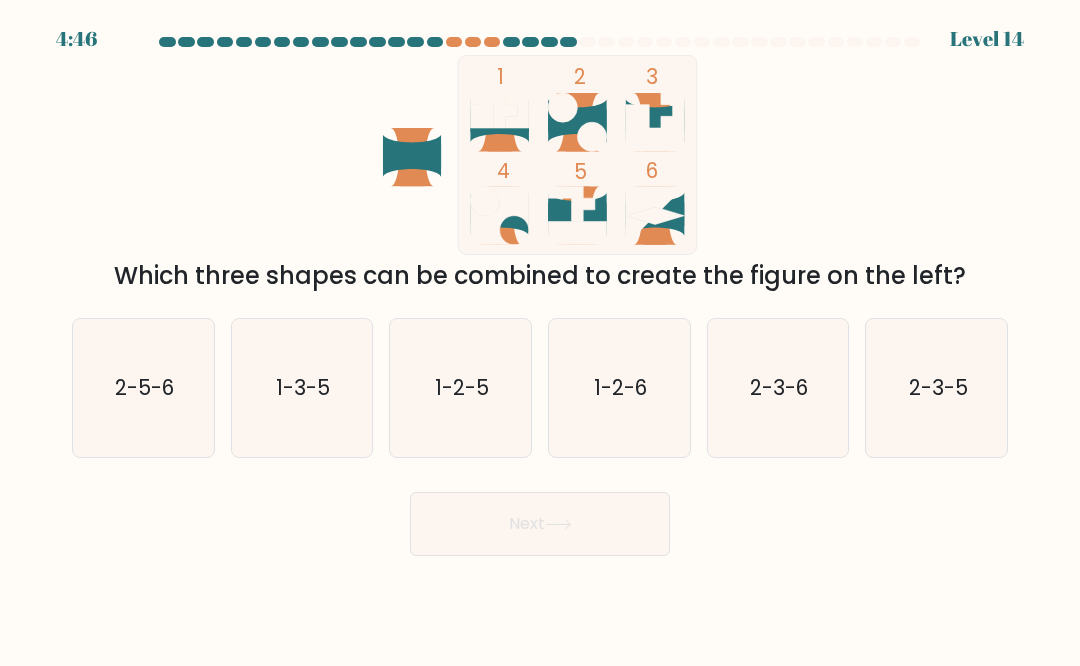 click on "2-3-5" 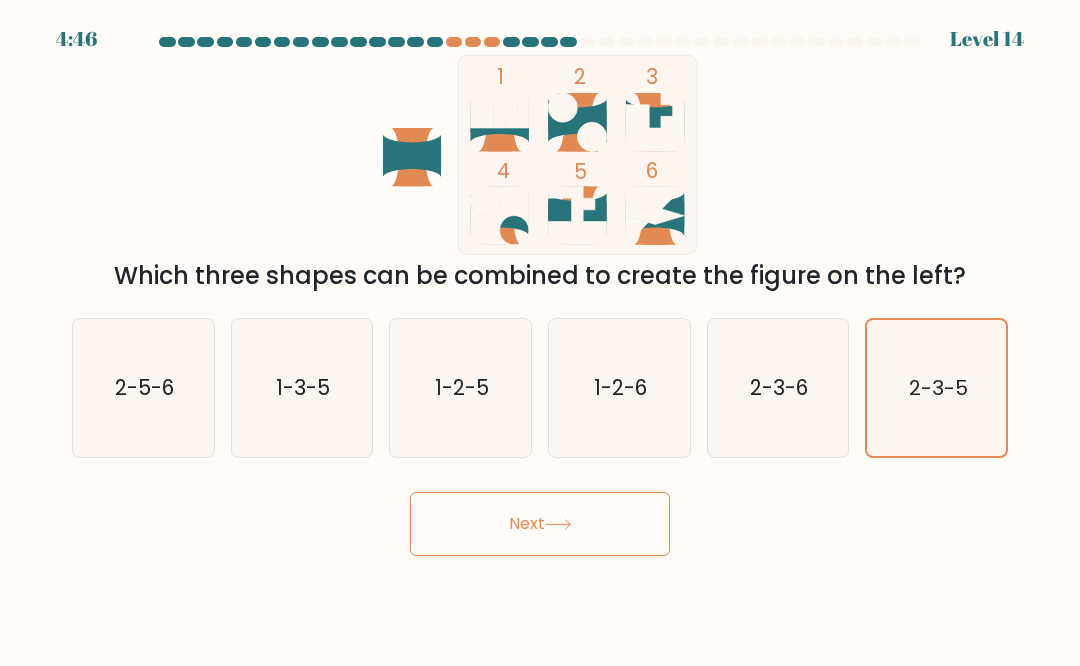 click on "Next" at bounding box center [540, 524] 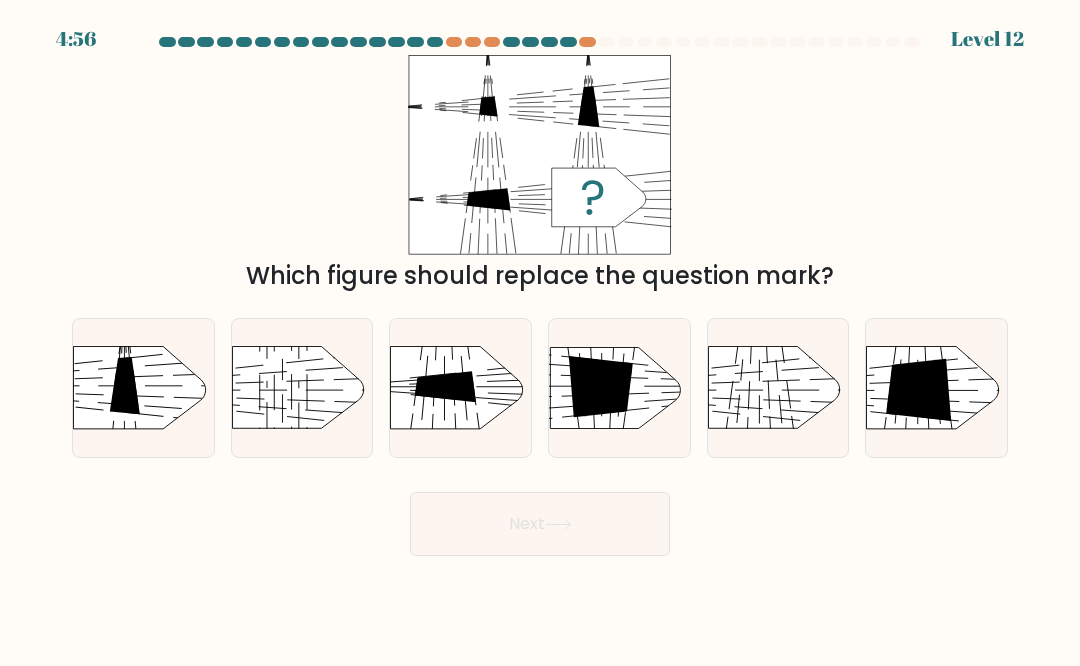 click 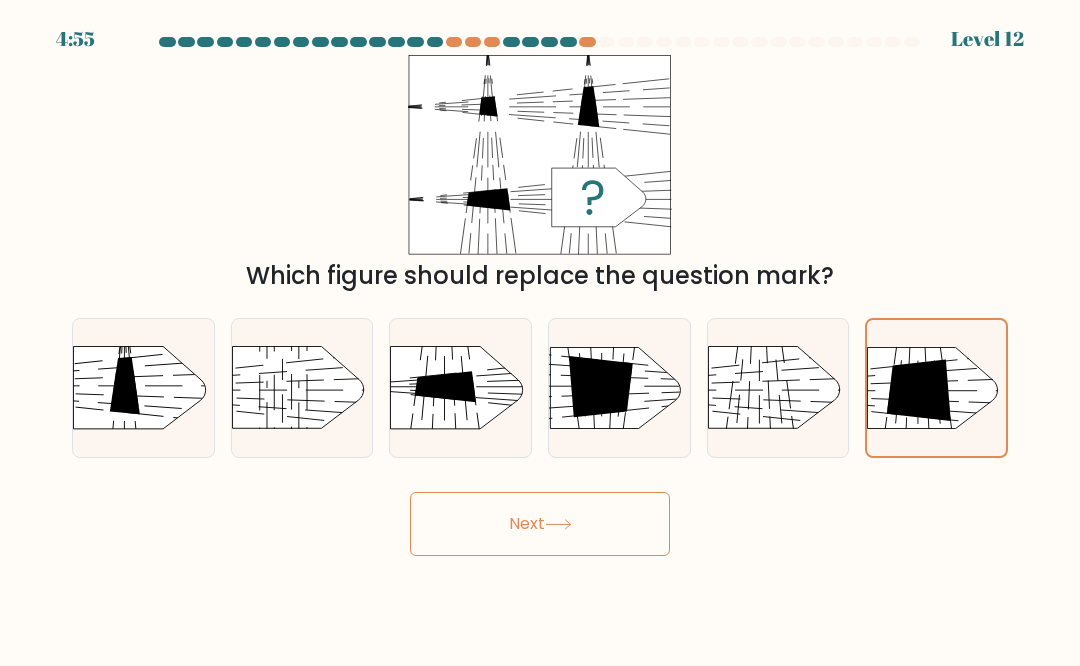click on "Next" at bounding box center [540, 524] 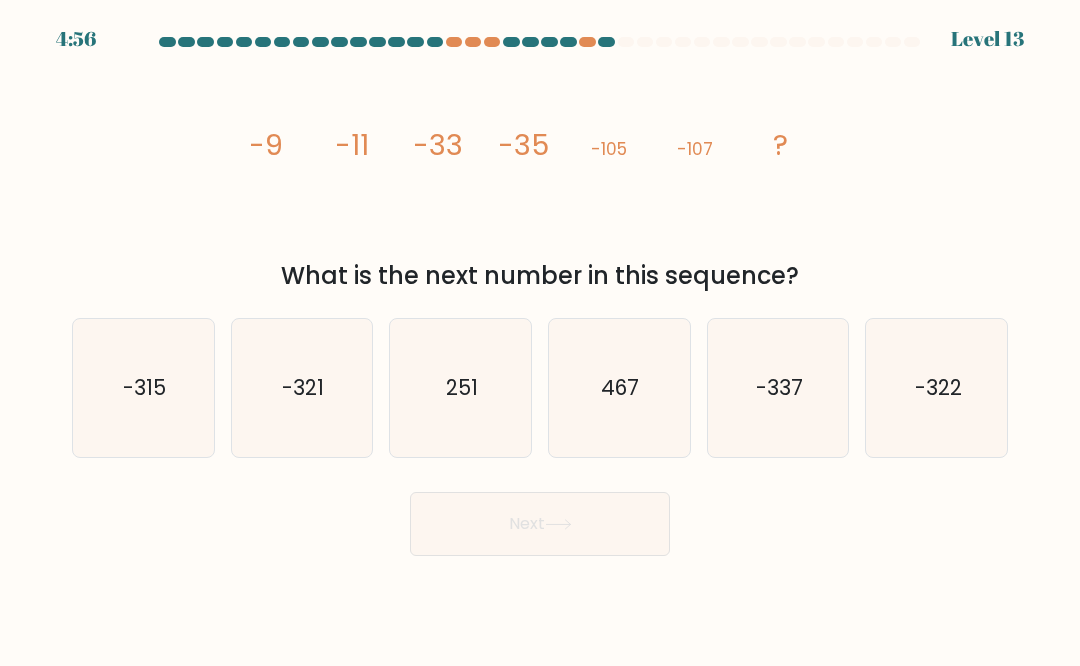 click on "-315" 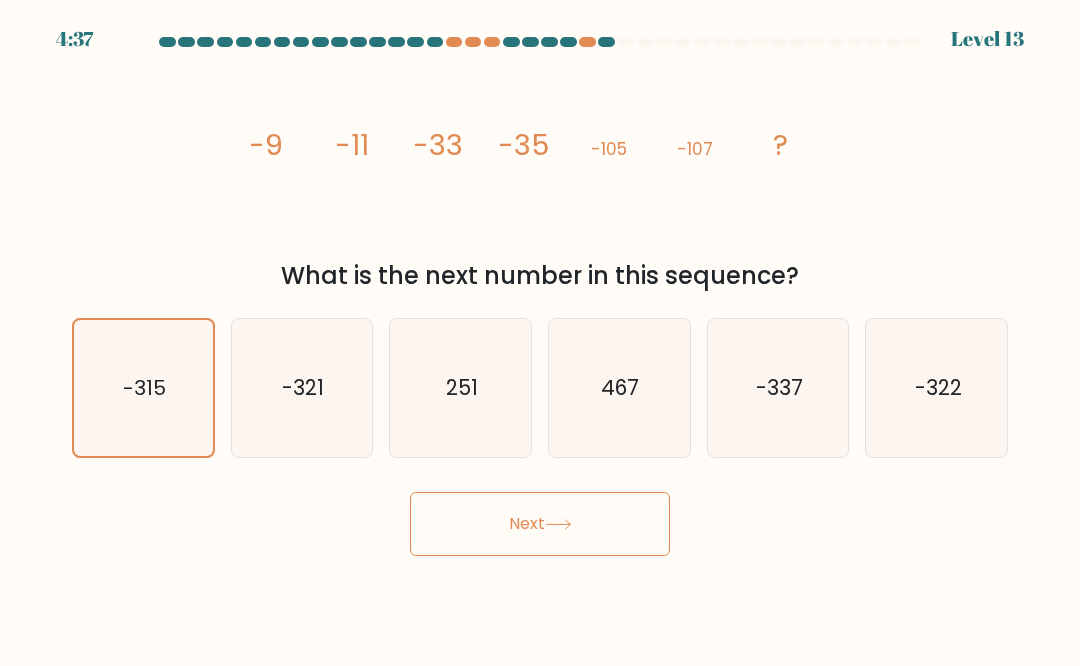 click on "Next" at bounding box center (540, 524) 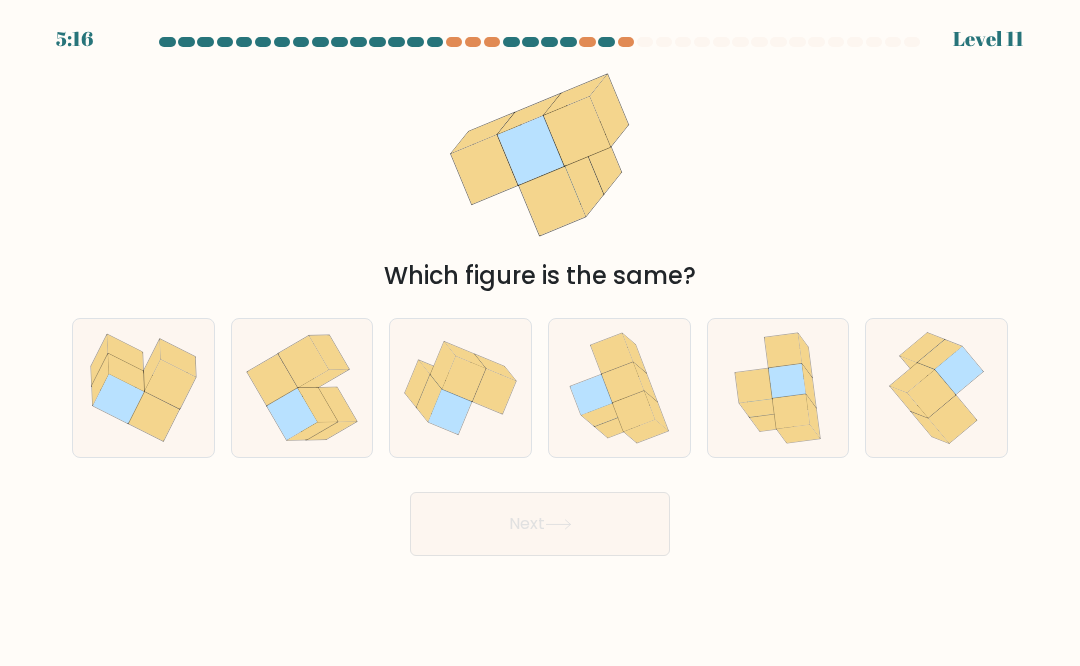 click 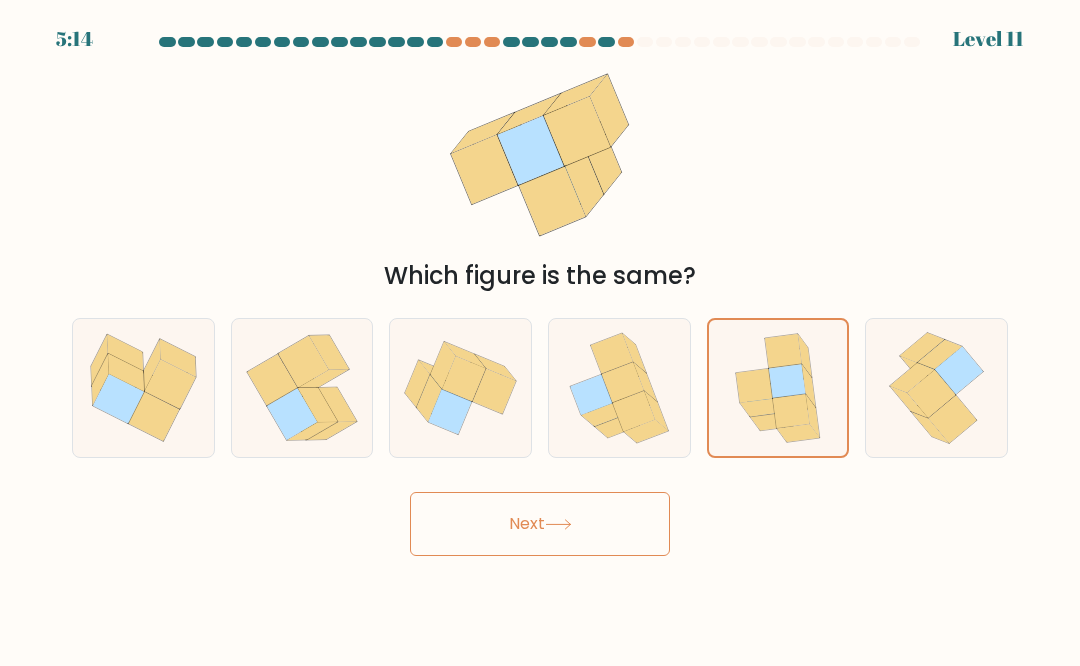 click on "Next" at bounding box center [540, 524] 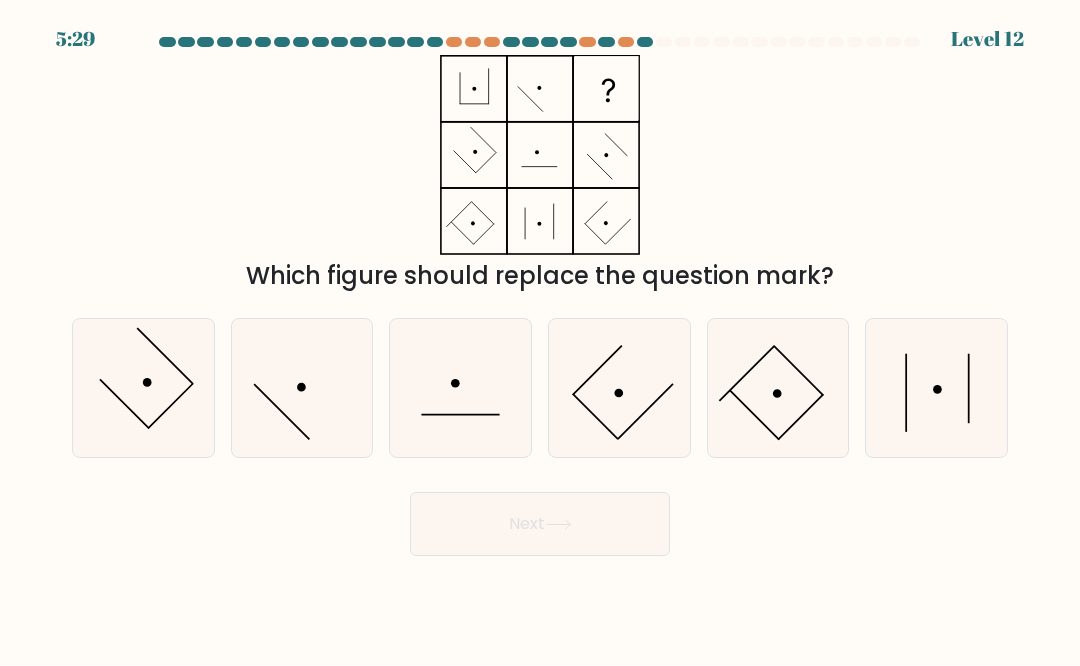 click 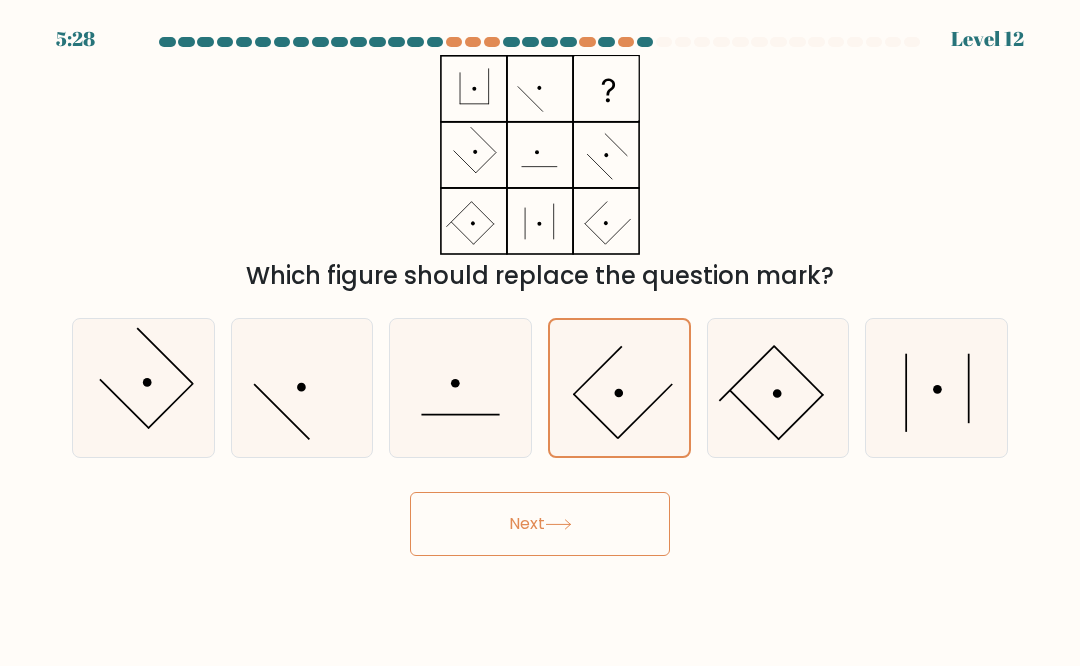click on "Next" at bounding box center (540, 524) 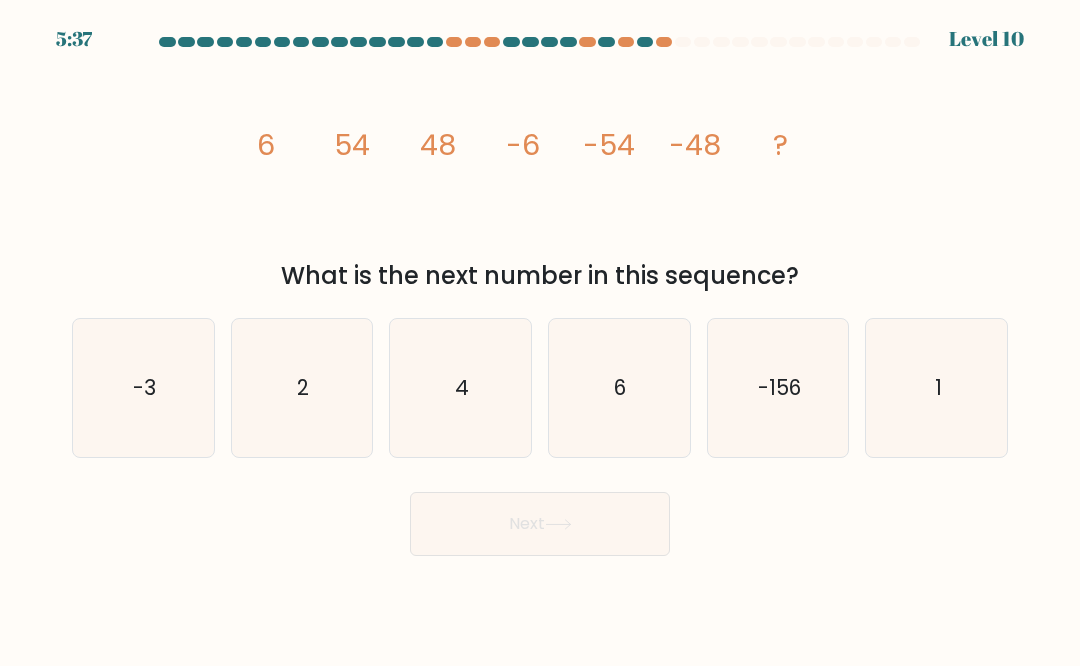 click on "6" 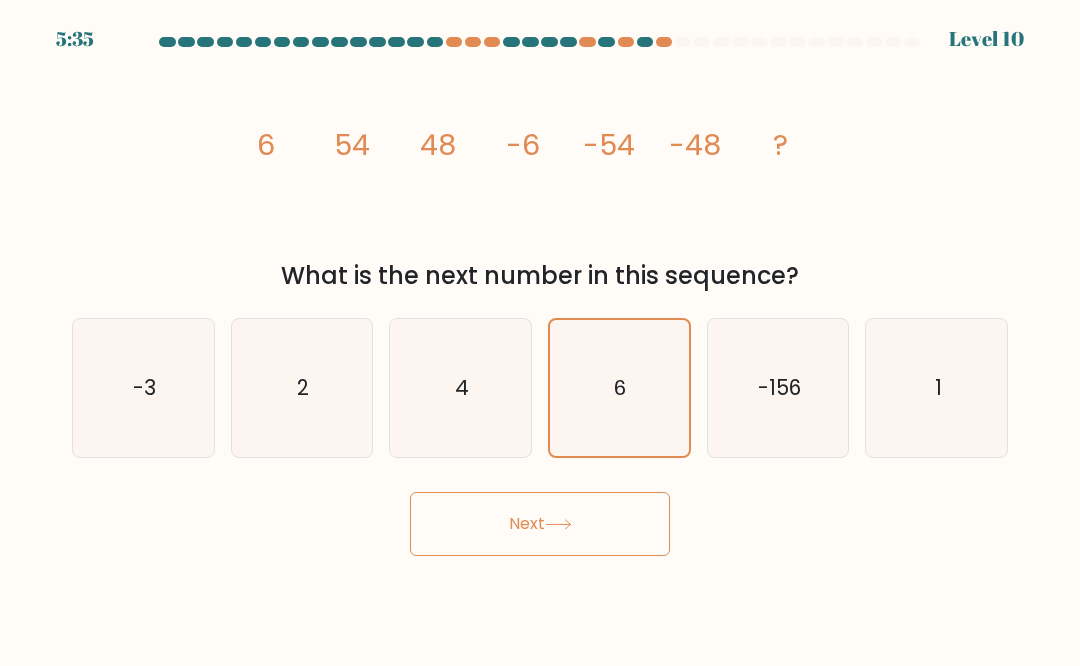 click on "Next" at bounding box center (540, 524) 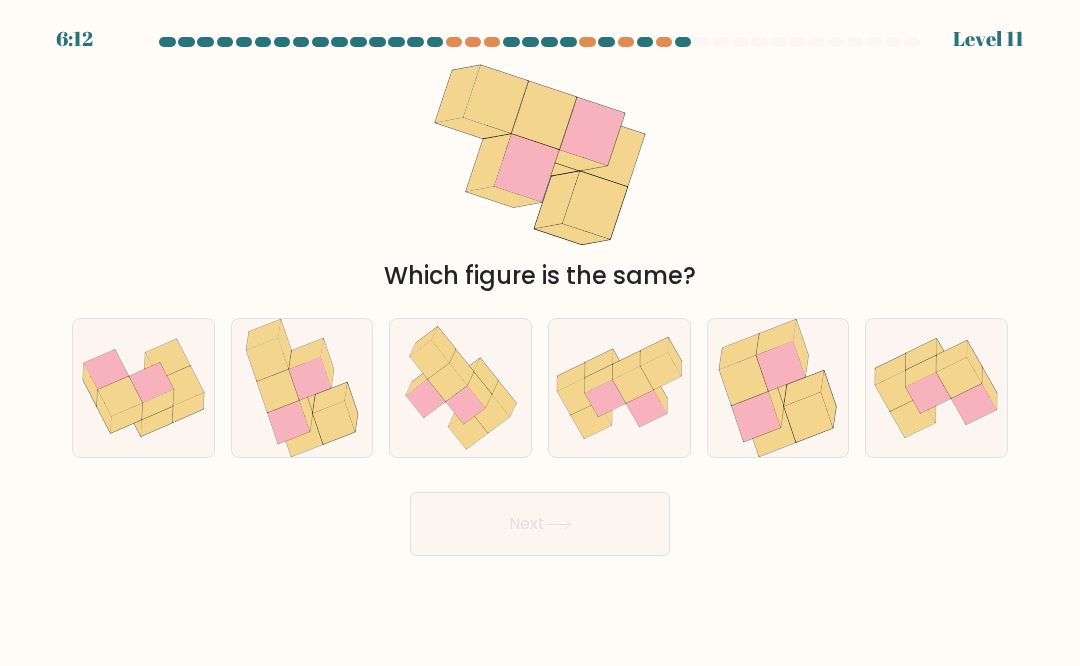 click 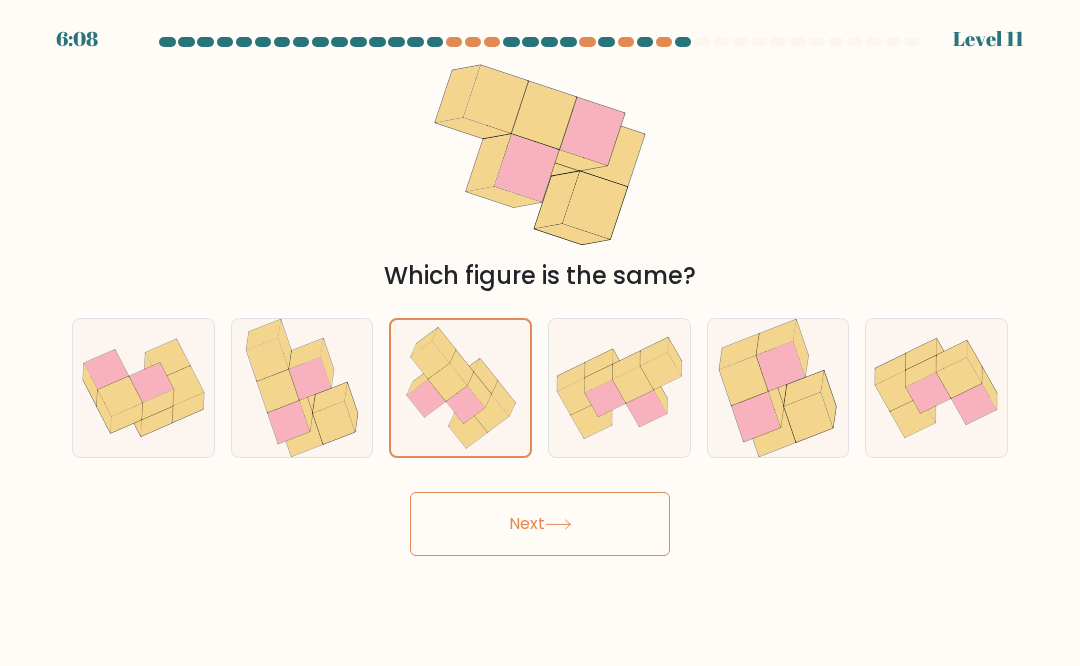 click on "Next" at bounding box center [540, 524] 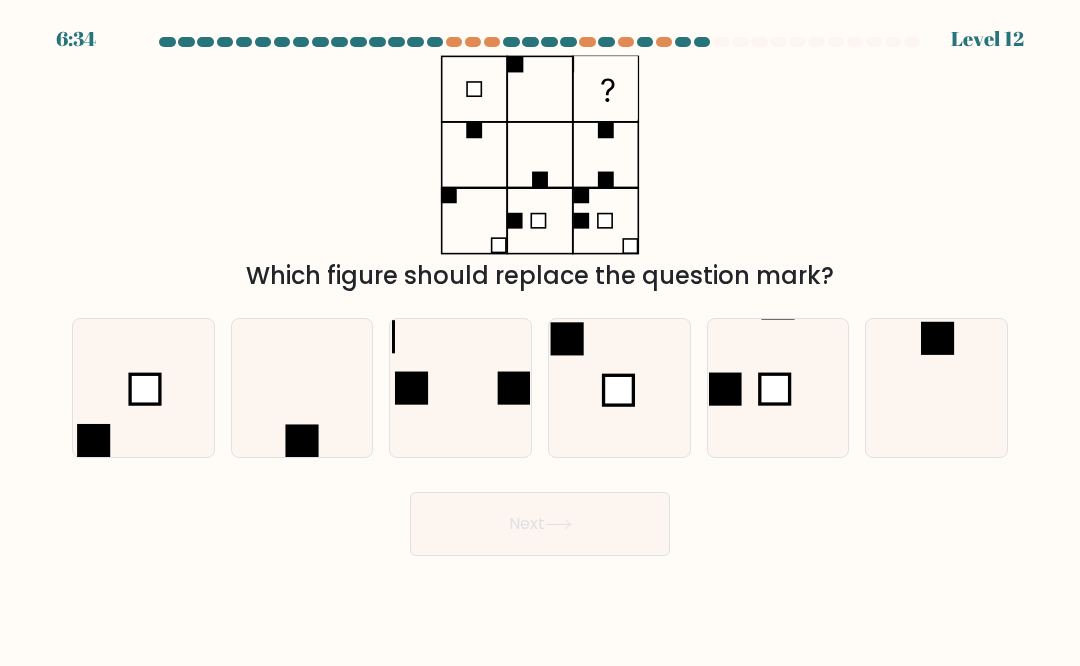 click 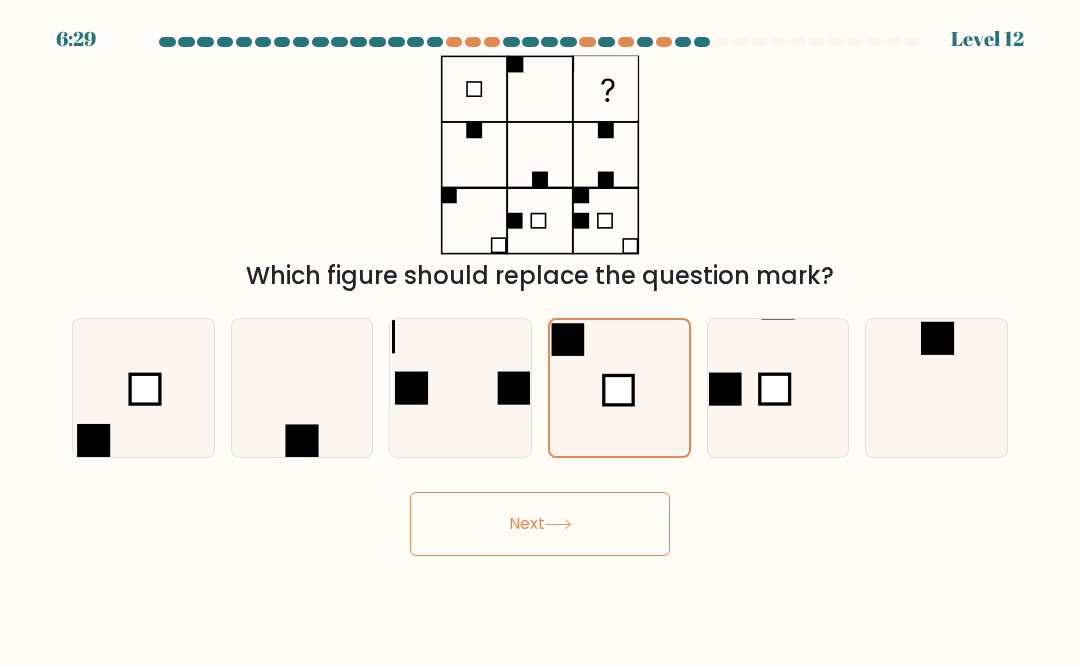 click on "Next" at bounding box center [540, 524] 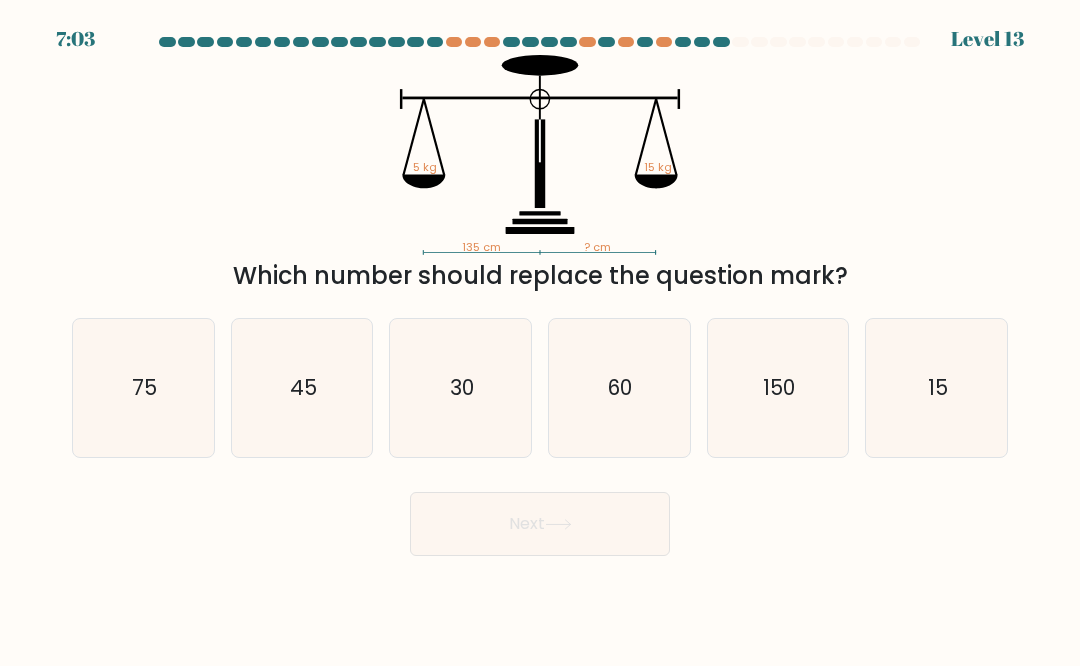 click on "45" 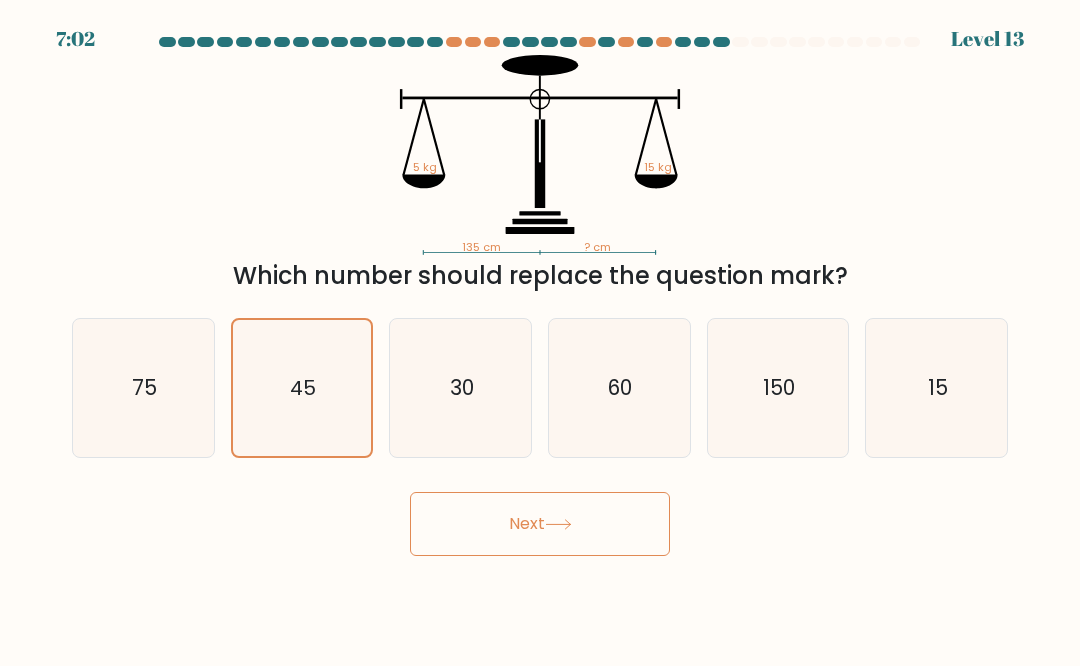 click on "Next" at bounding box center (540, 524) 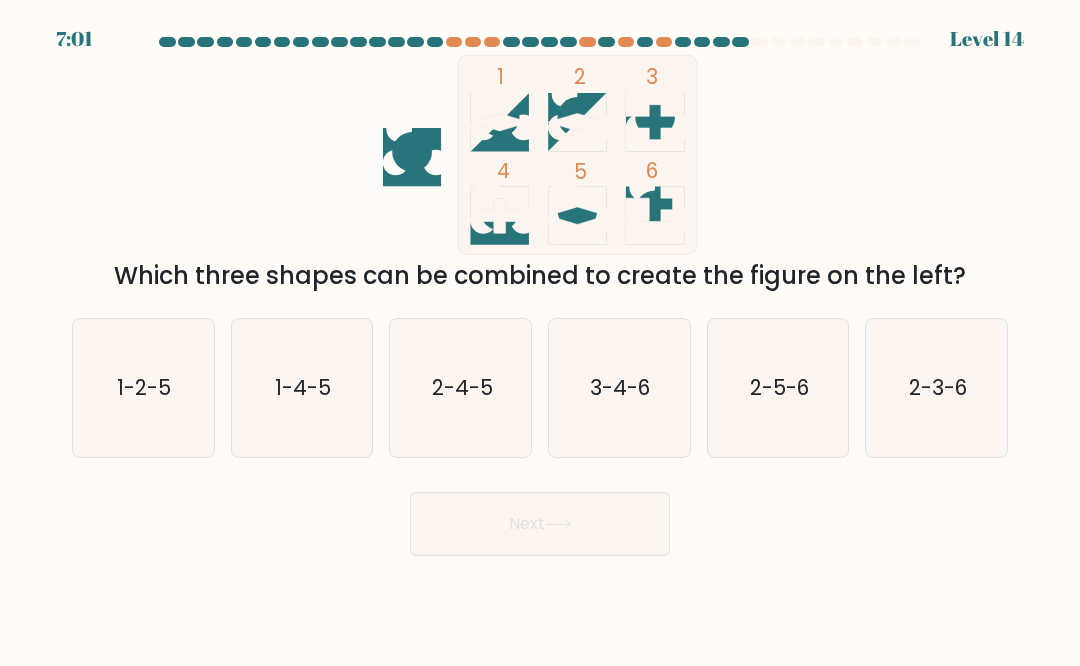 click on "Next" at bounding box center (540, 524) 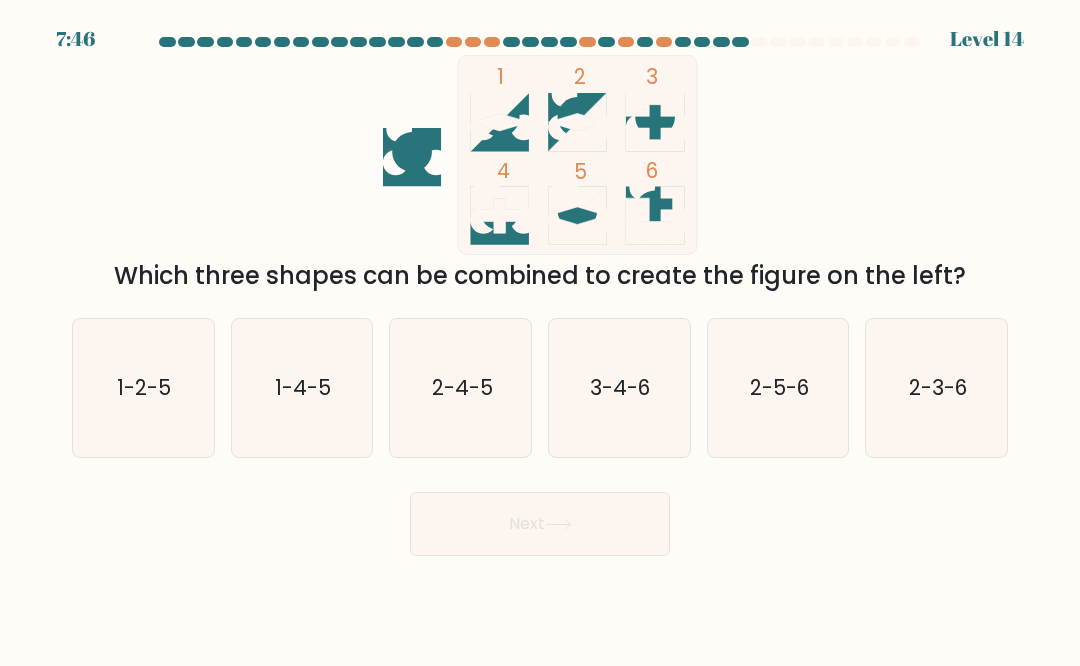 click on "7:46
Level 14" at bounding box center (540, 12) 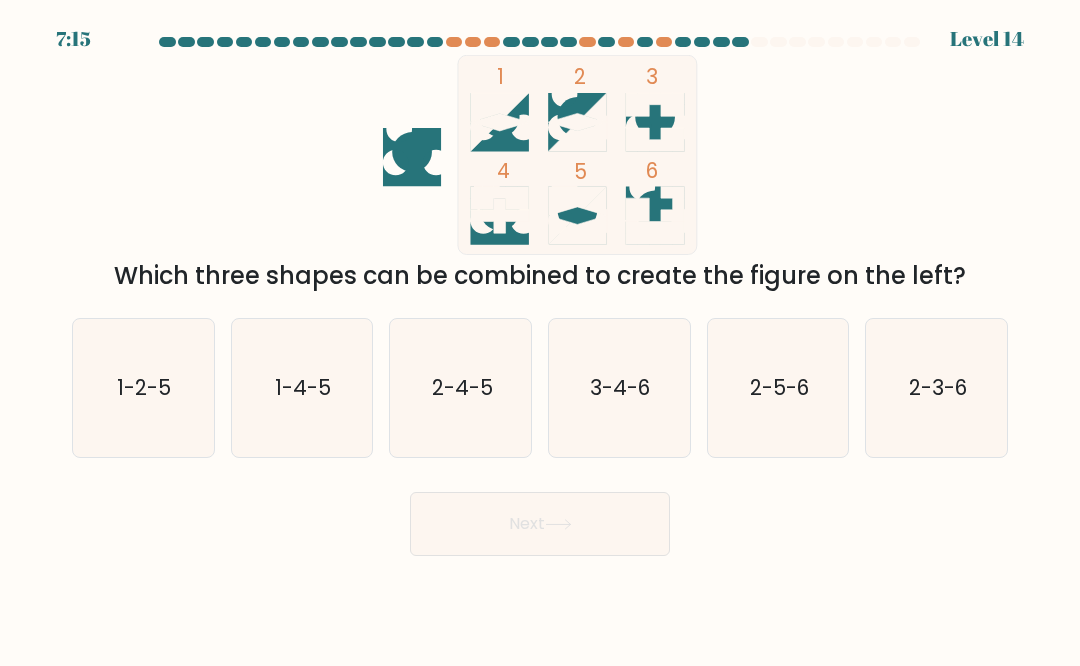 click on "1-2-5" 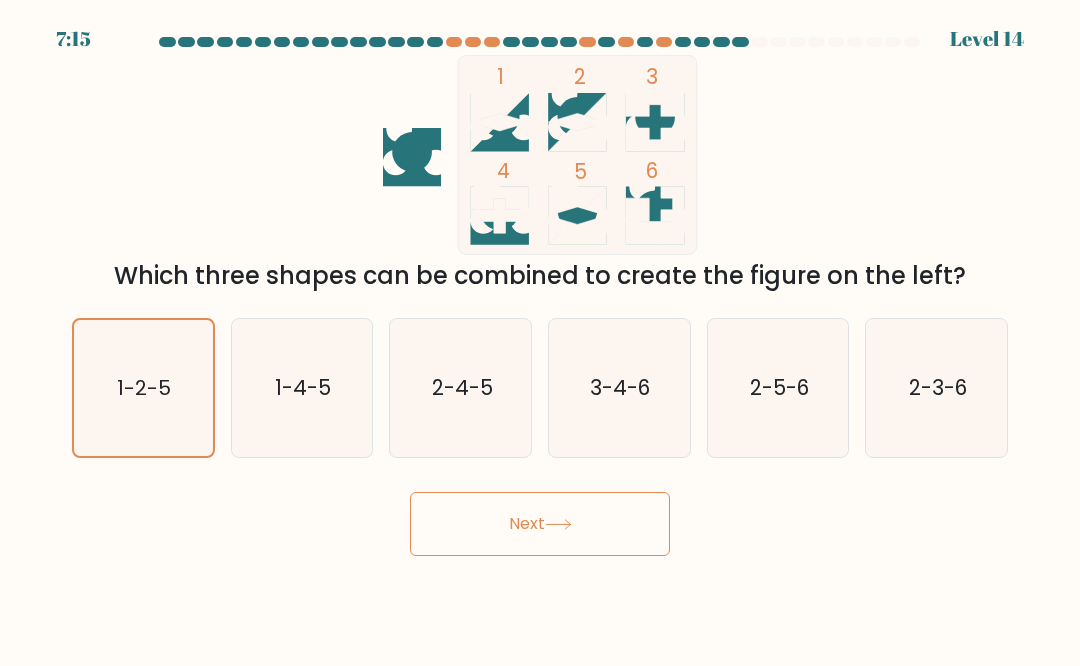 click on "Next" at bounding box center [540, 524] 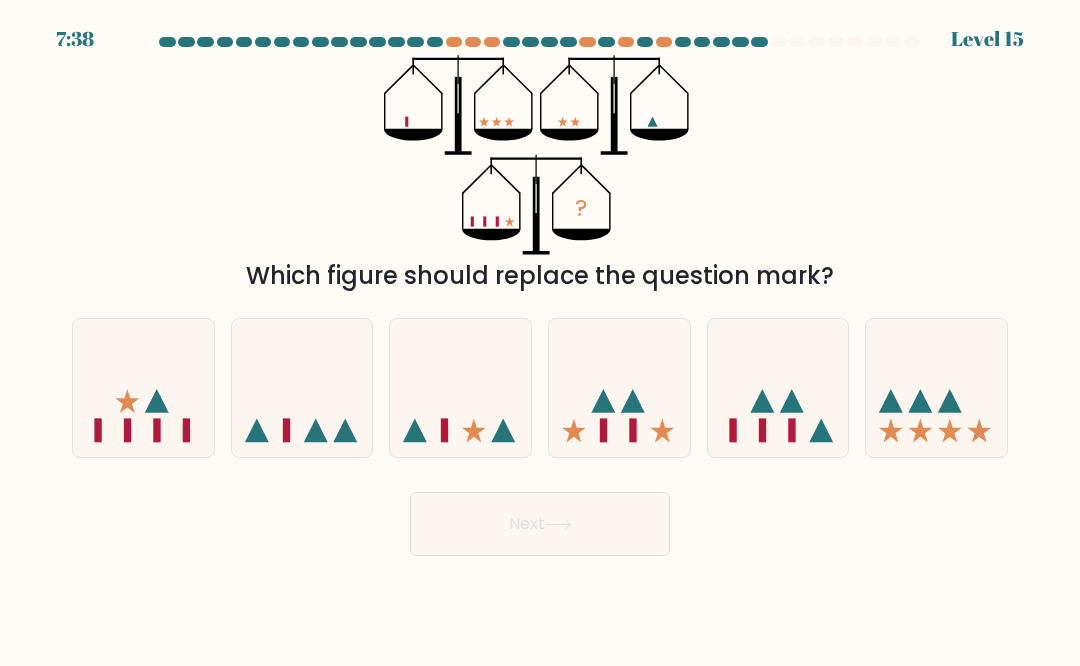 click 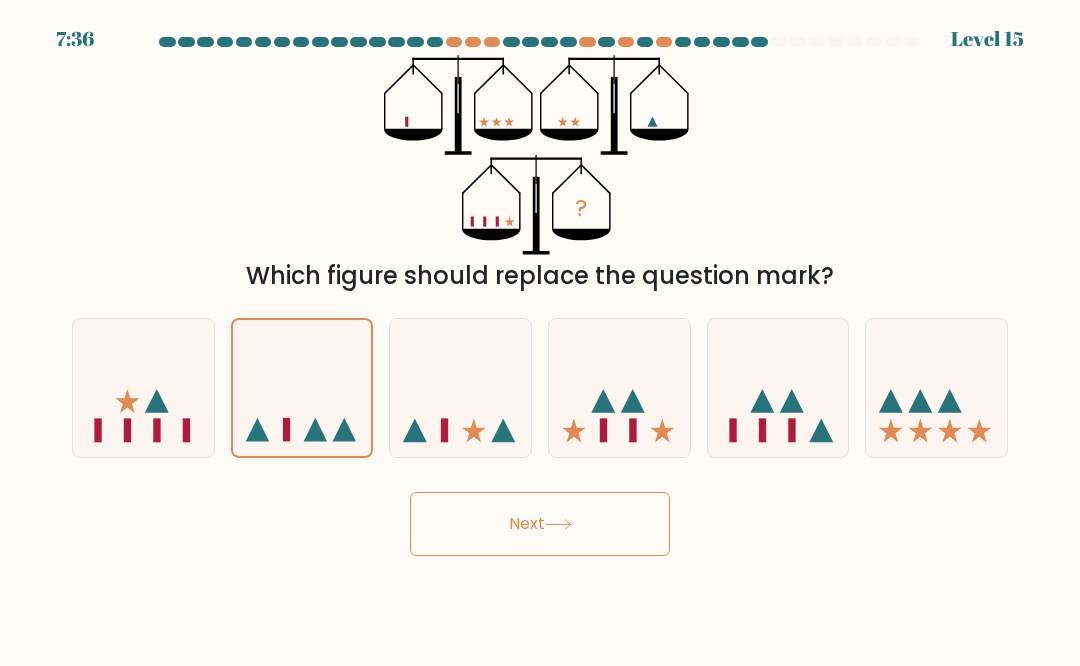 click 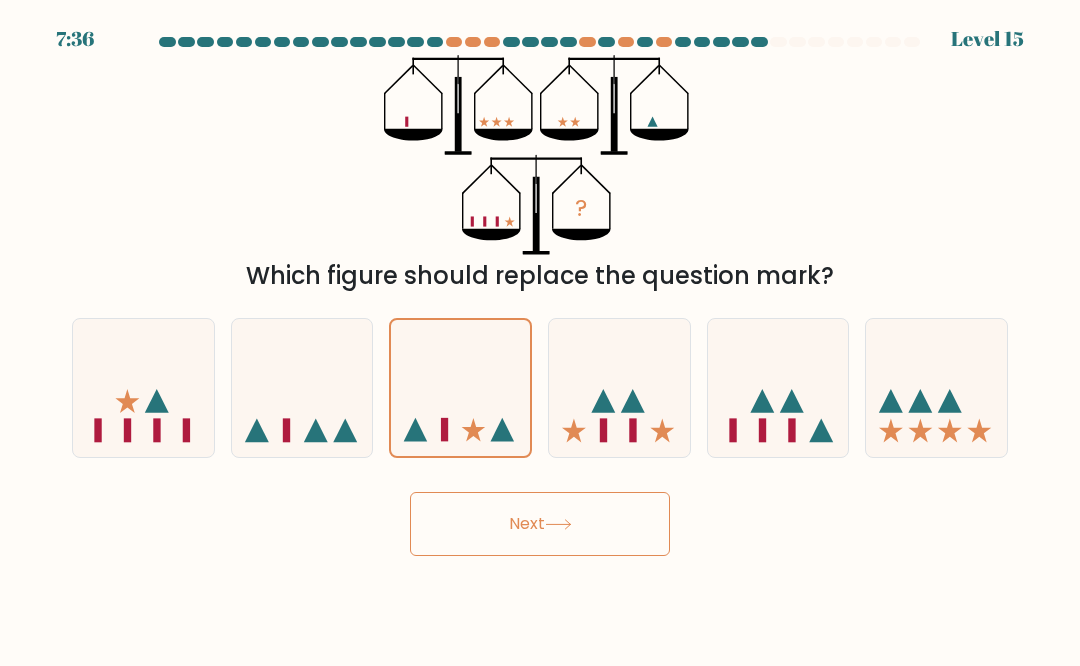 click on "Next" at bounding box center (540, 524) 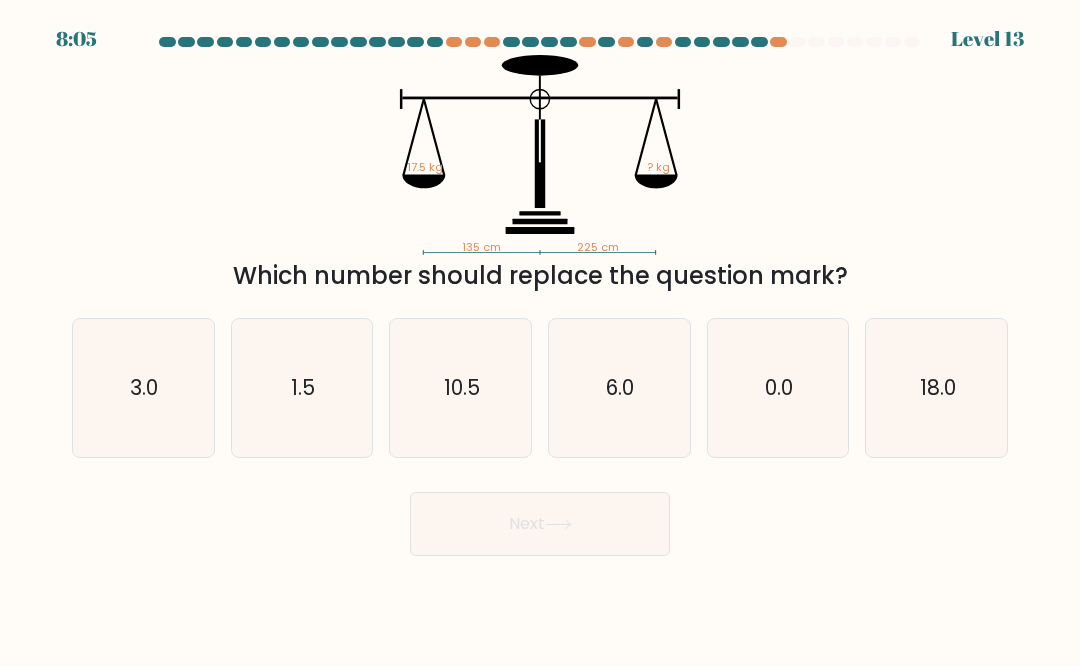 click on "10.5" 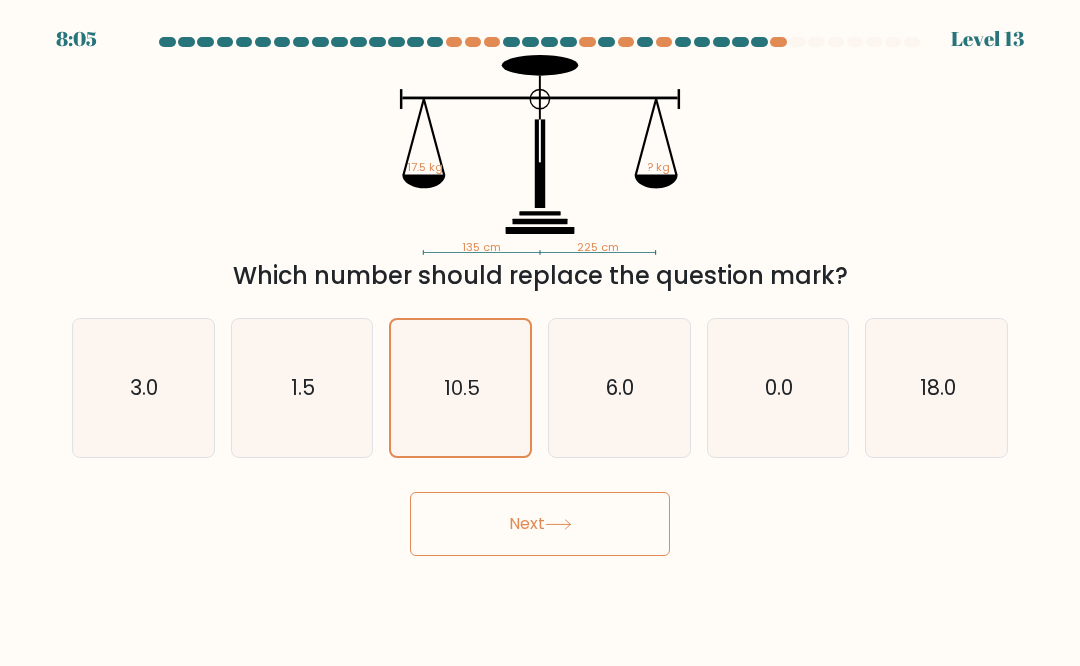 click on "Next" at bounding box center (540, 524) 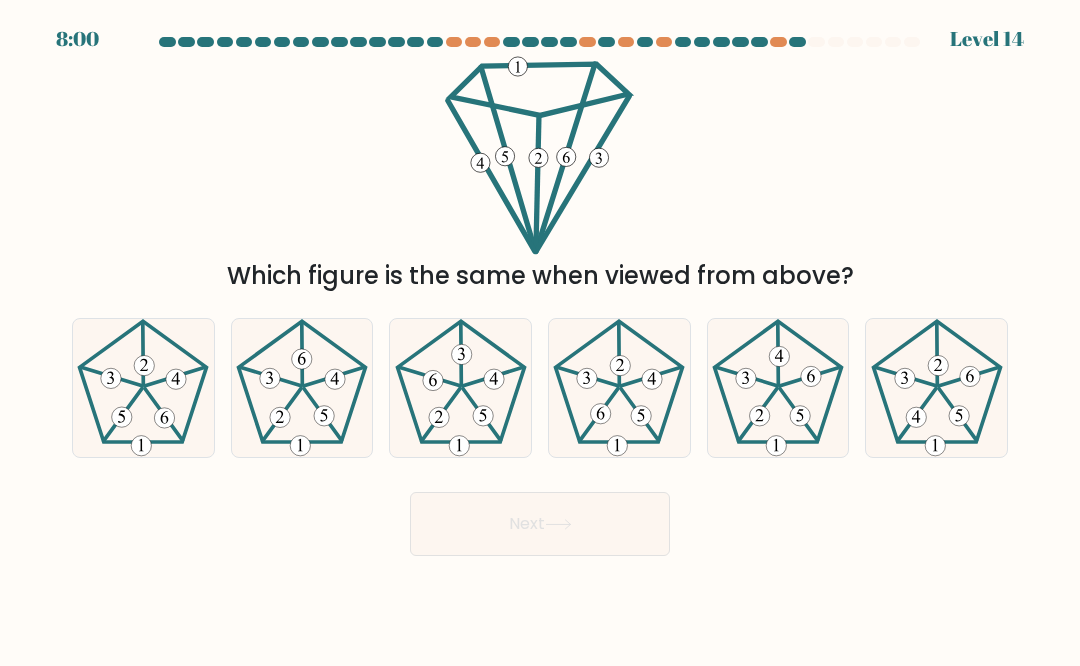 click 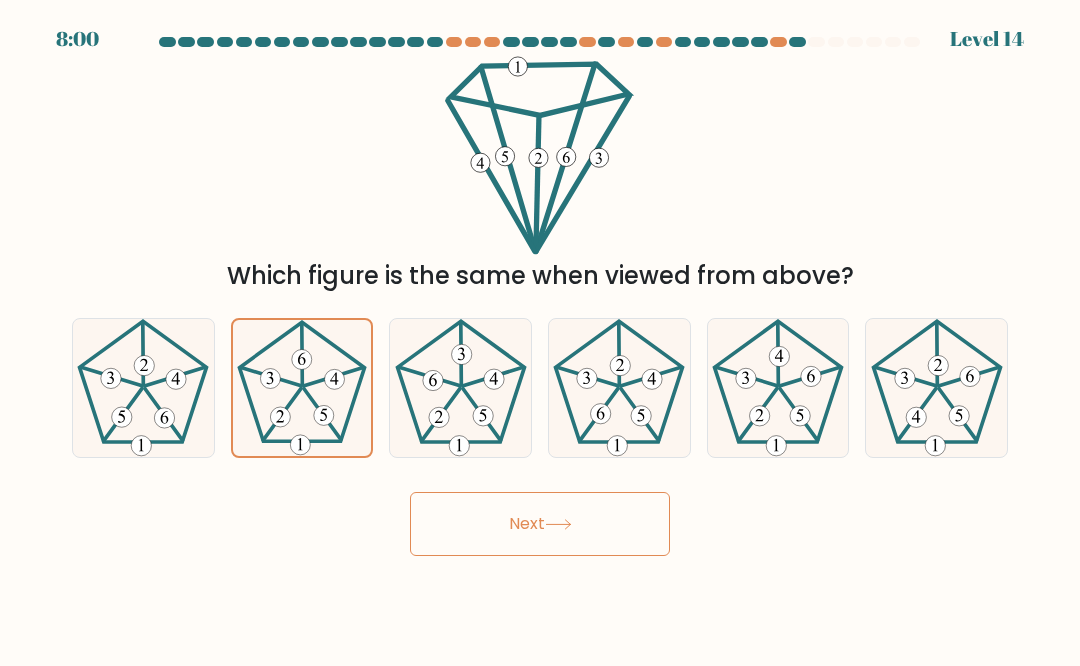 click on "Next" at bounding box center (540, 524) 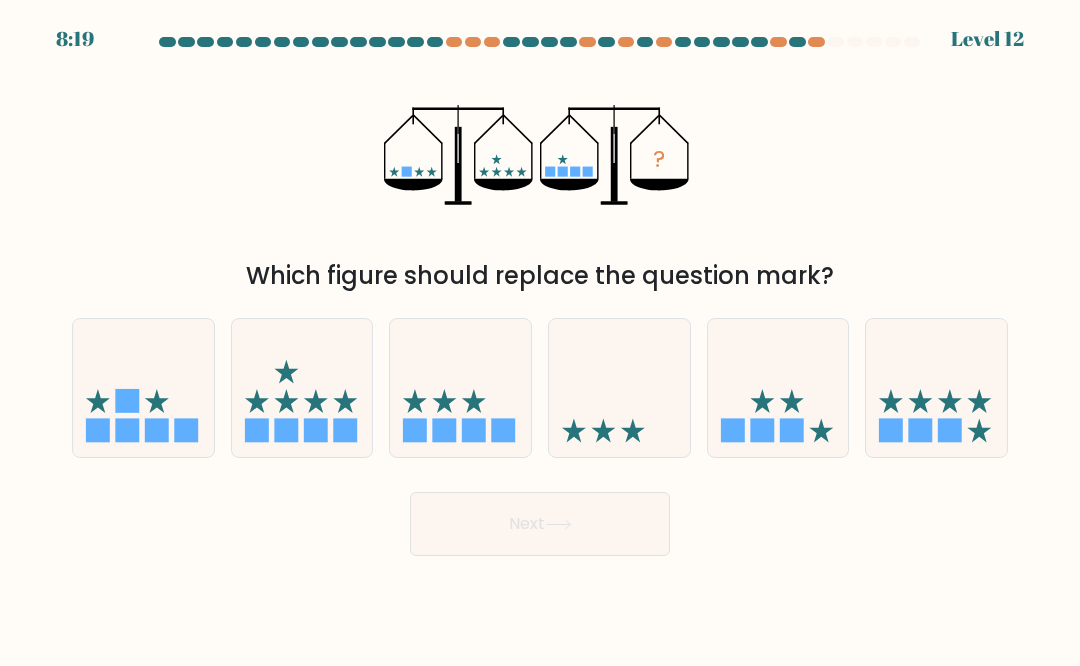 click 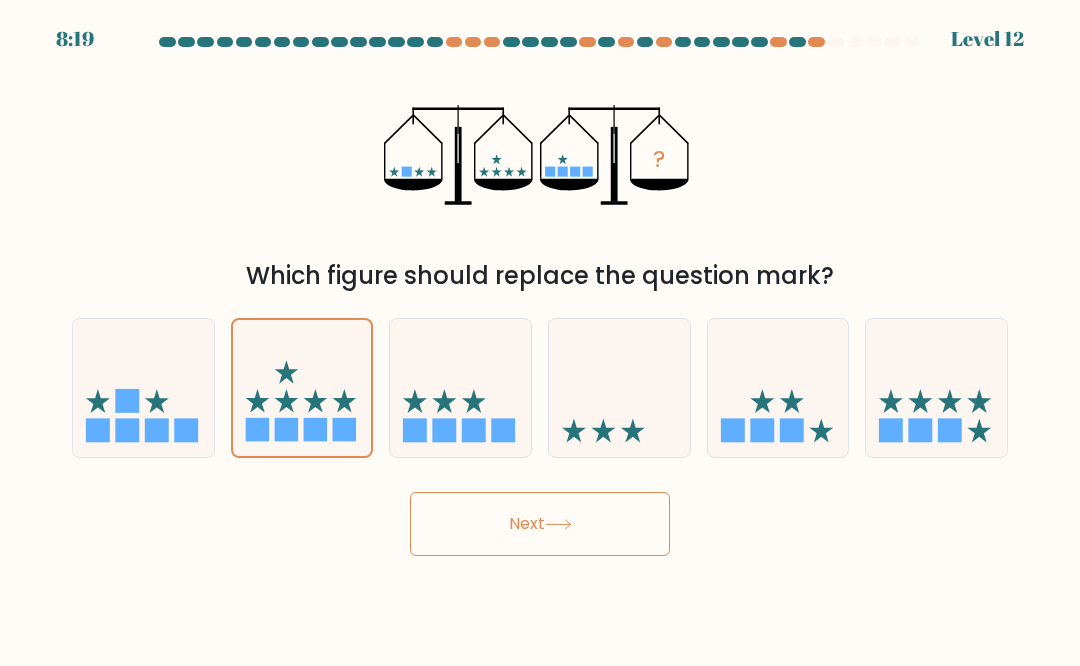 click on "Next" at bounding box center (540, 524) 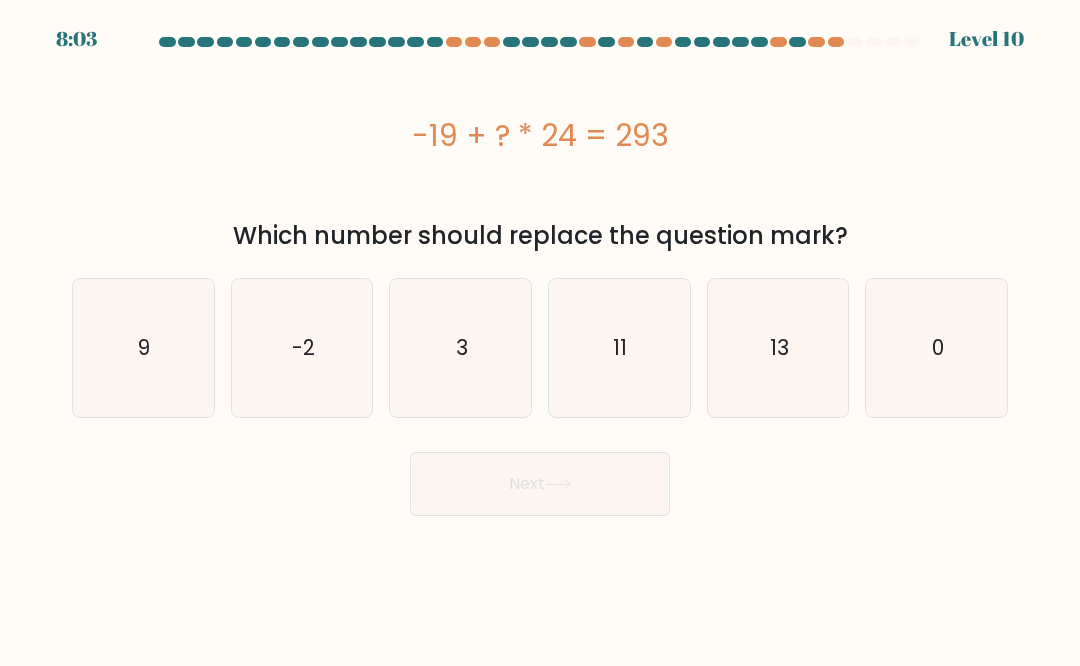 click on "13" 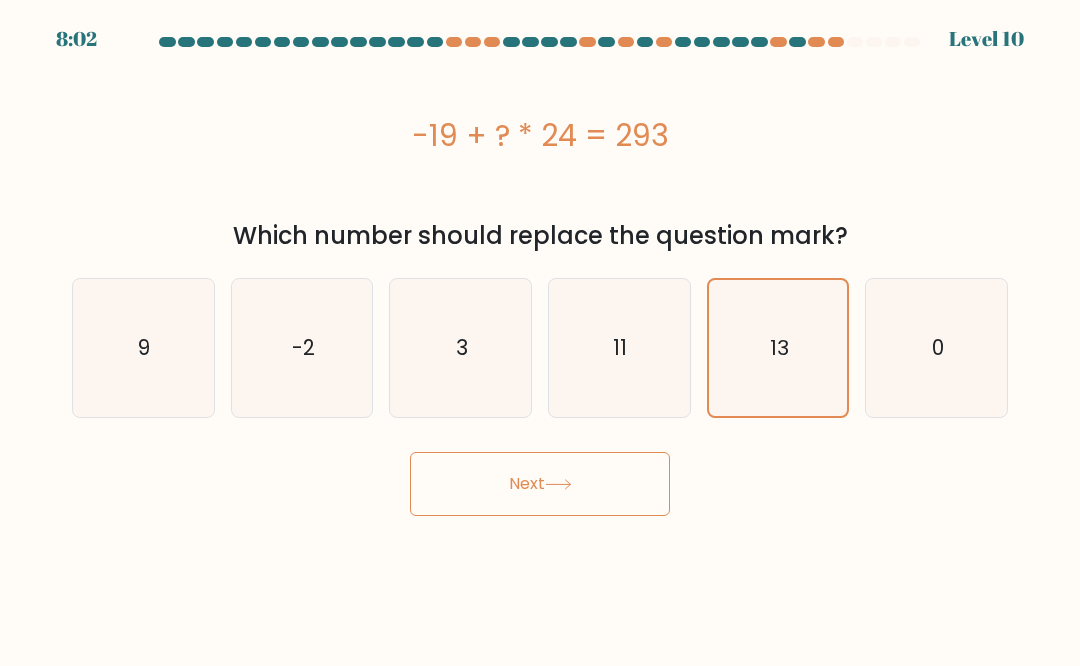 click on "Next" at bounding box center [540, 484] 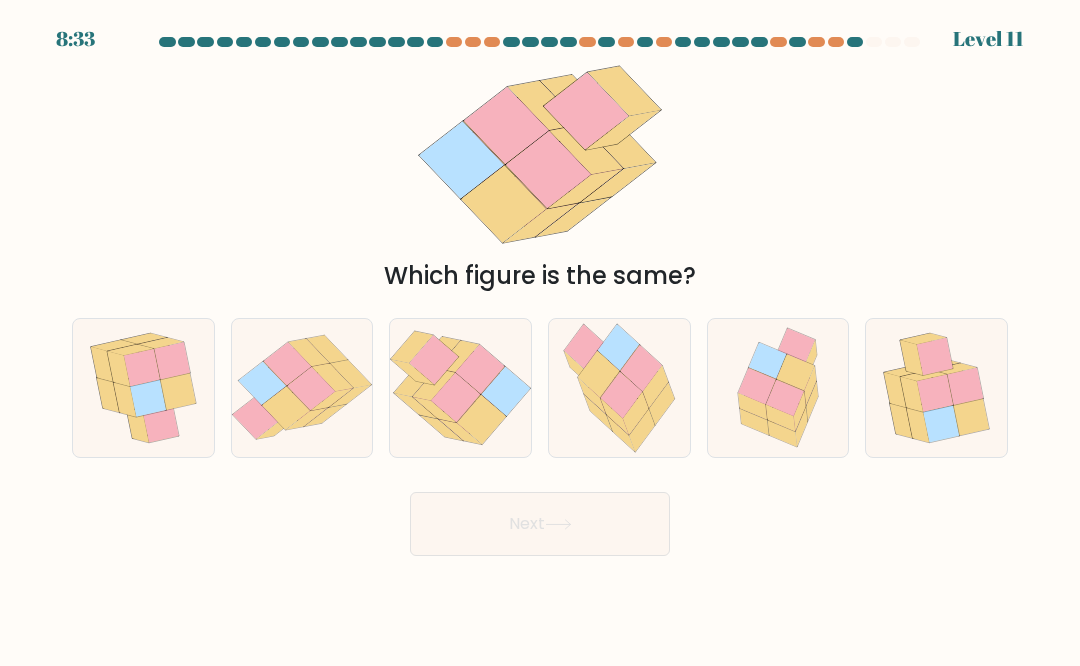 click 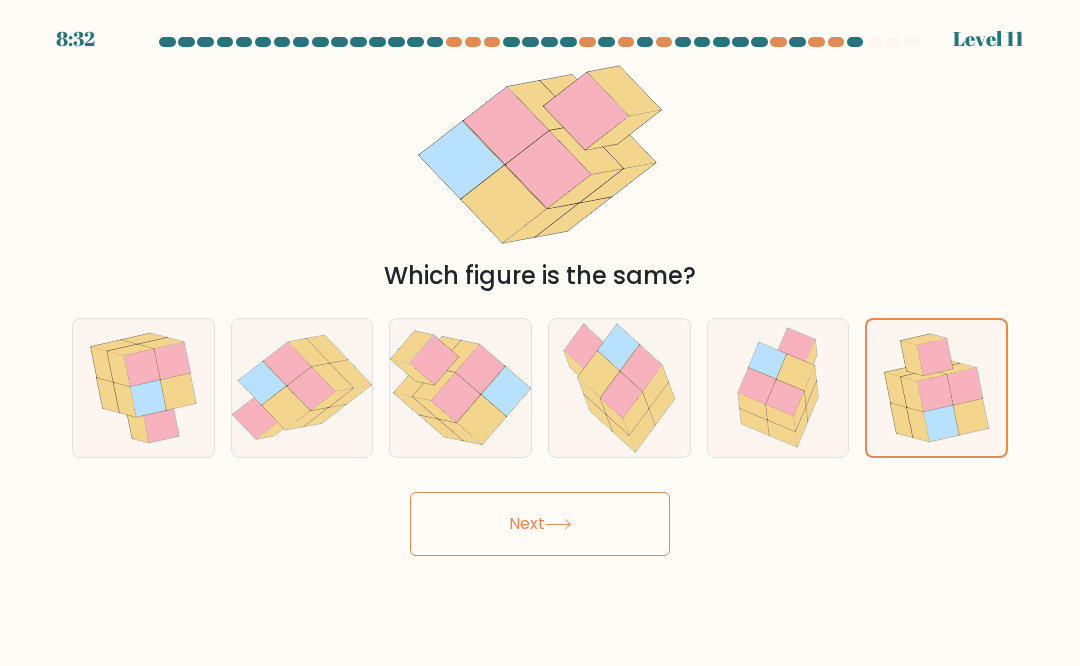 click on "Next" at bounding box center (540, 524) 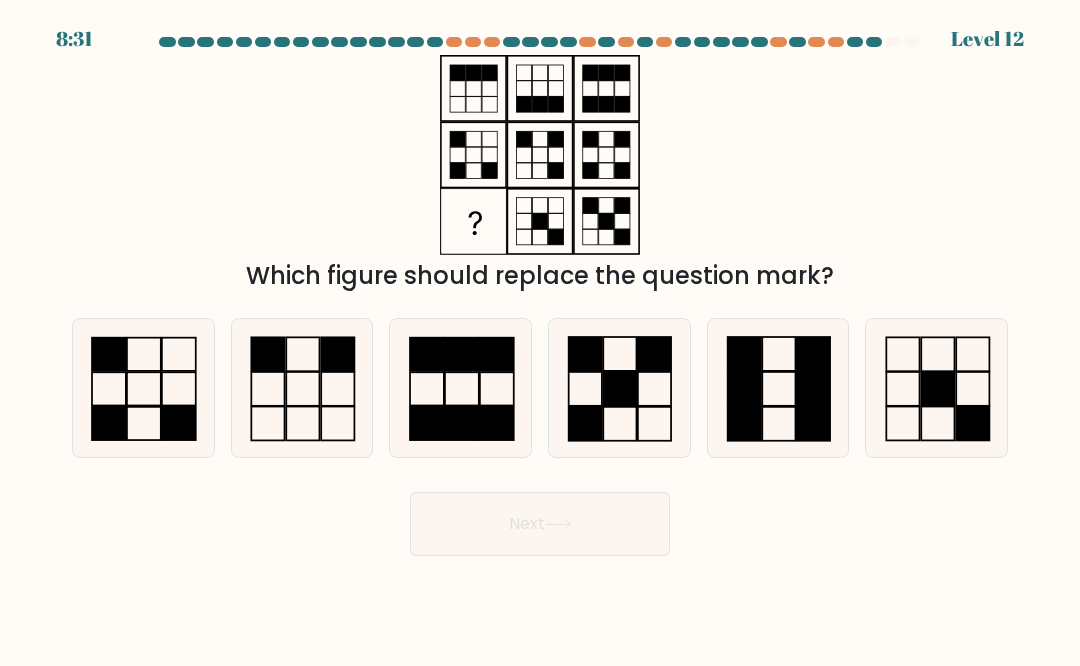 click on "Next" at bounding box center [540, 524] 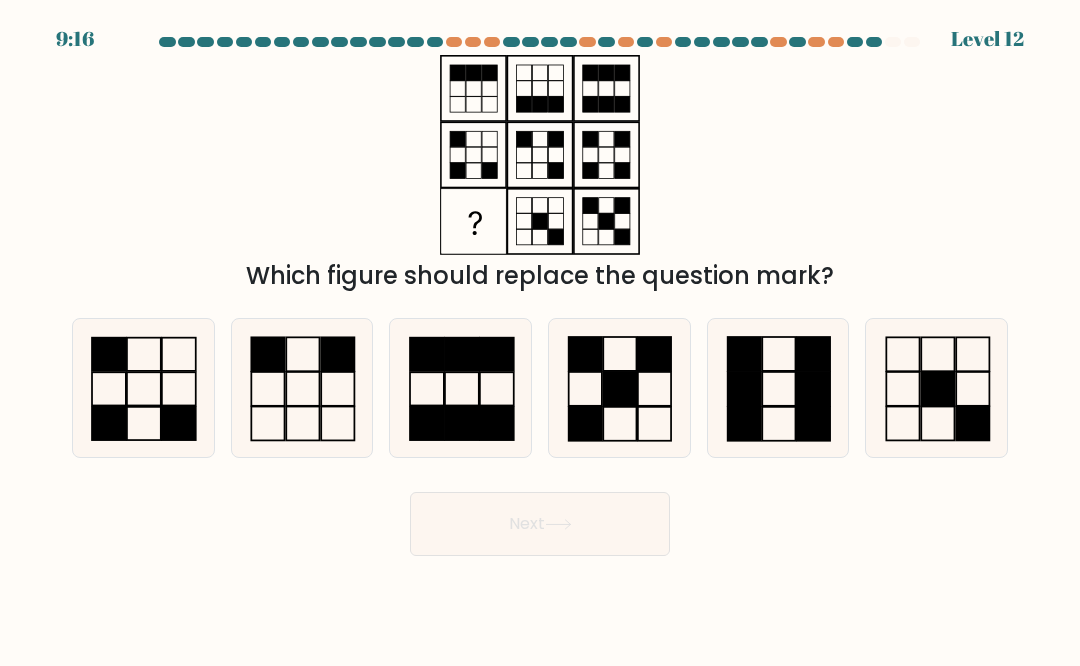 click on "9:16
Level 12" at bounding box center [540, 333] 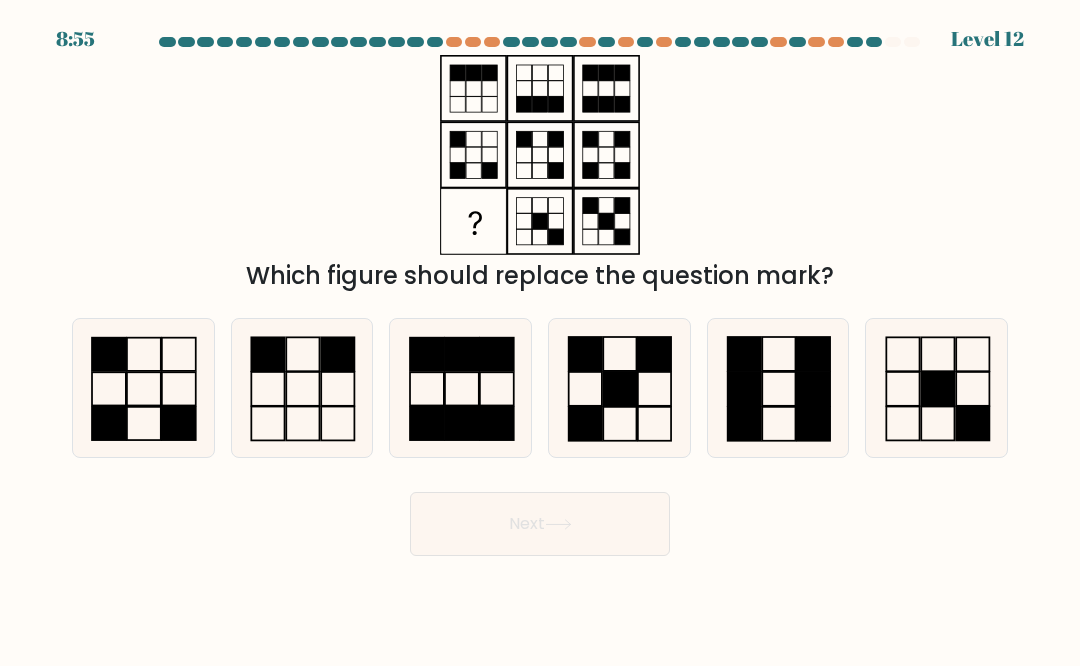 click 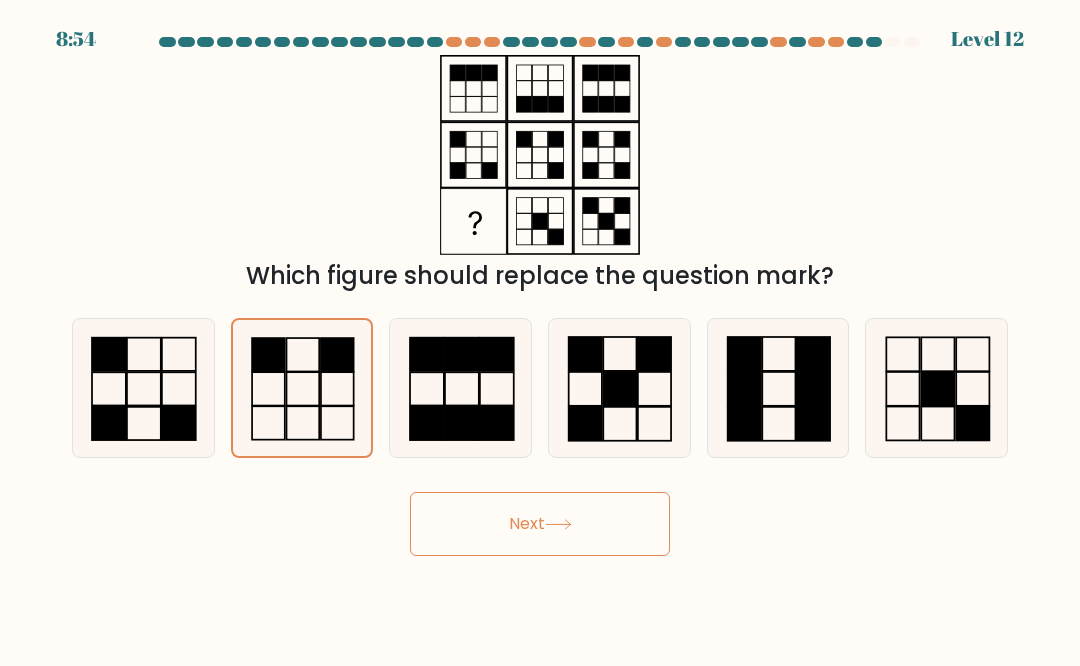 click on "Next" at bounding box center [540, 524] 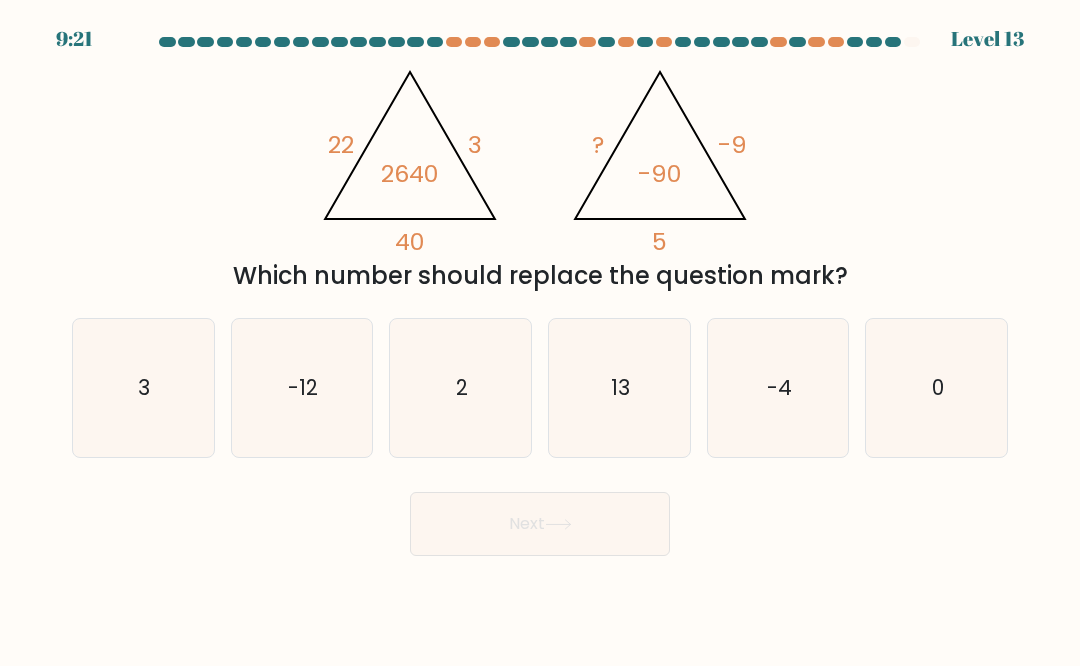 click on "2" 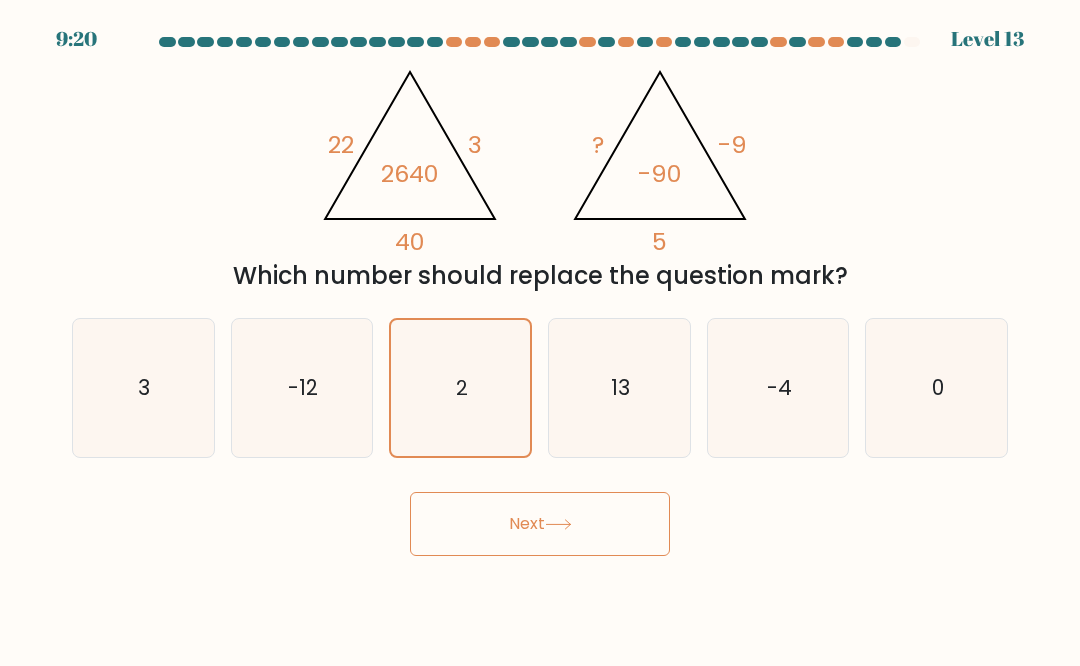 click on "Next" at bounding box center (540, 524) 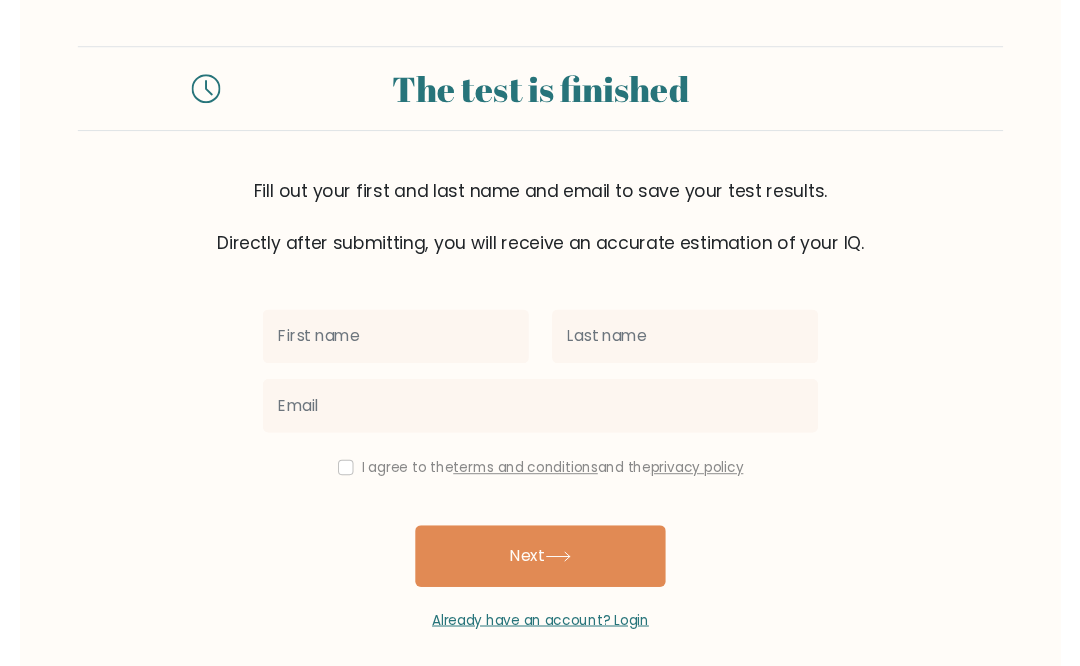 scroll, scrollTop: 38, scrollLeft: 0, axis: vertical 